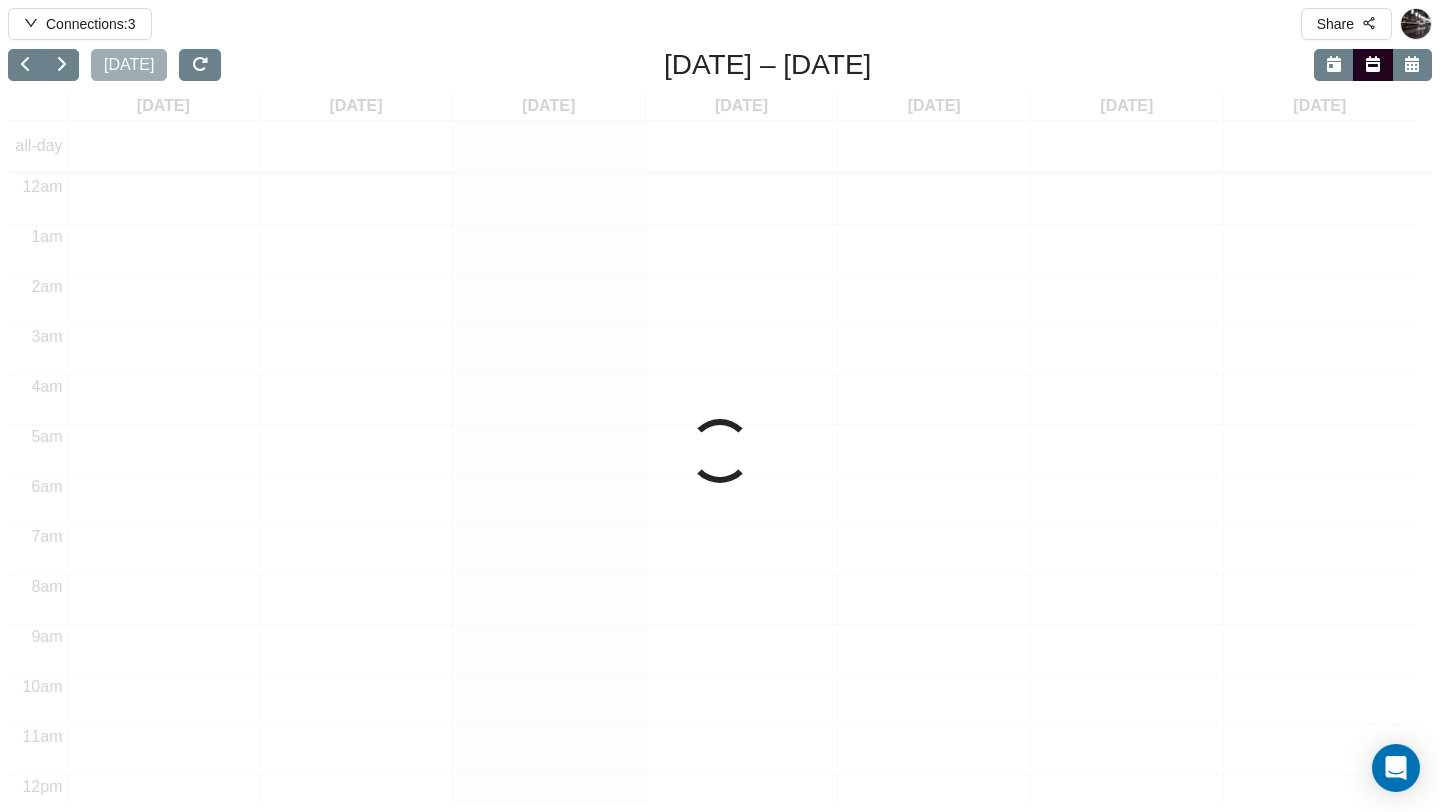 scroll, scrollTop: 0, scrollLeft: 0, axis: both 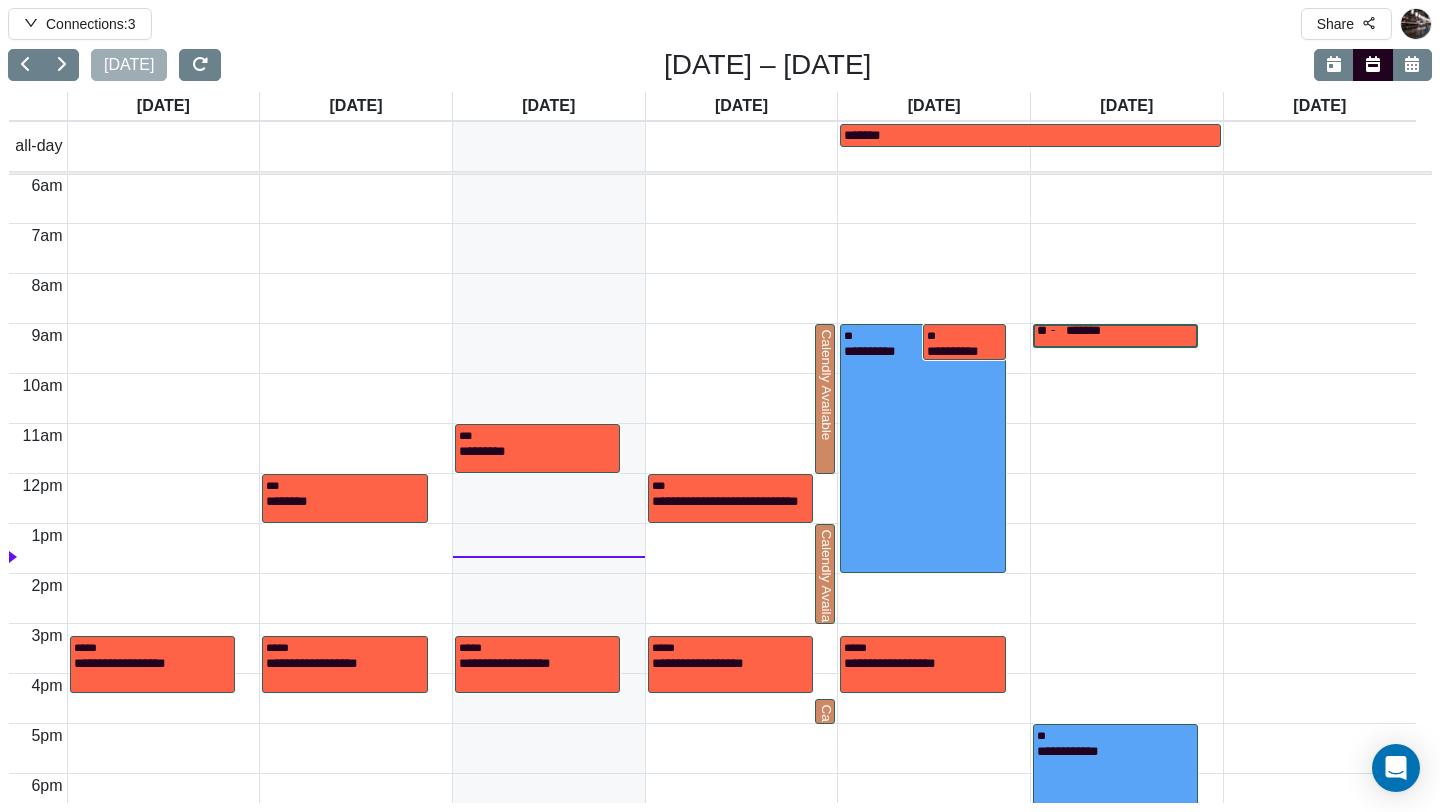 click on "*******" at bounding box center [1130, 335] 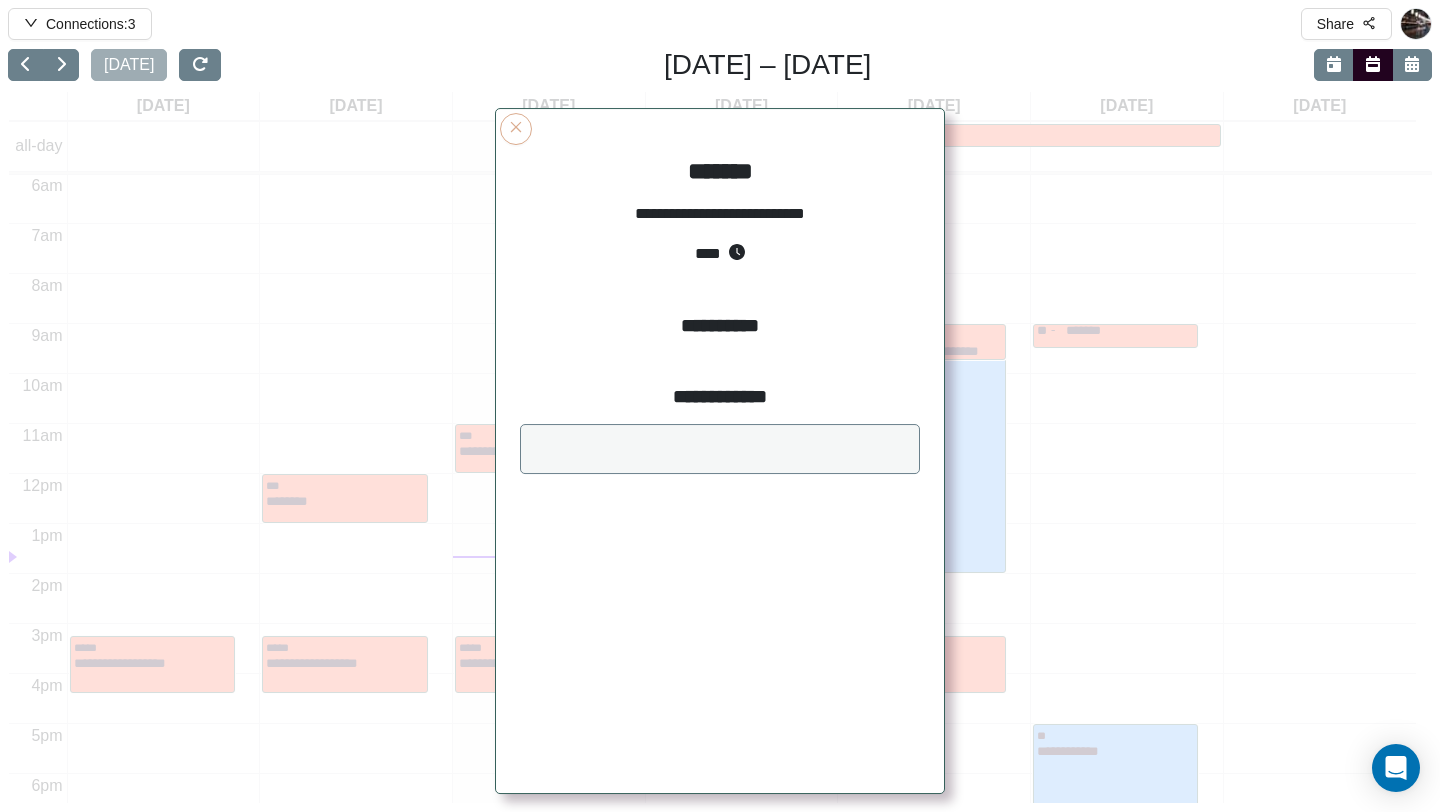 click at bounding box center [516, 129] 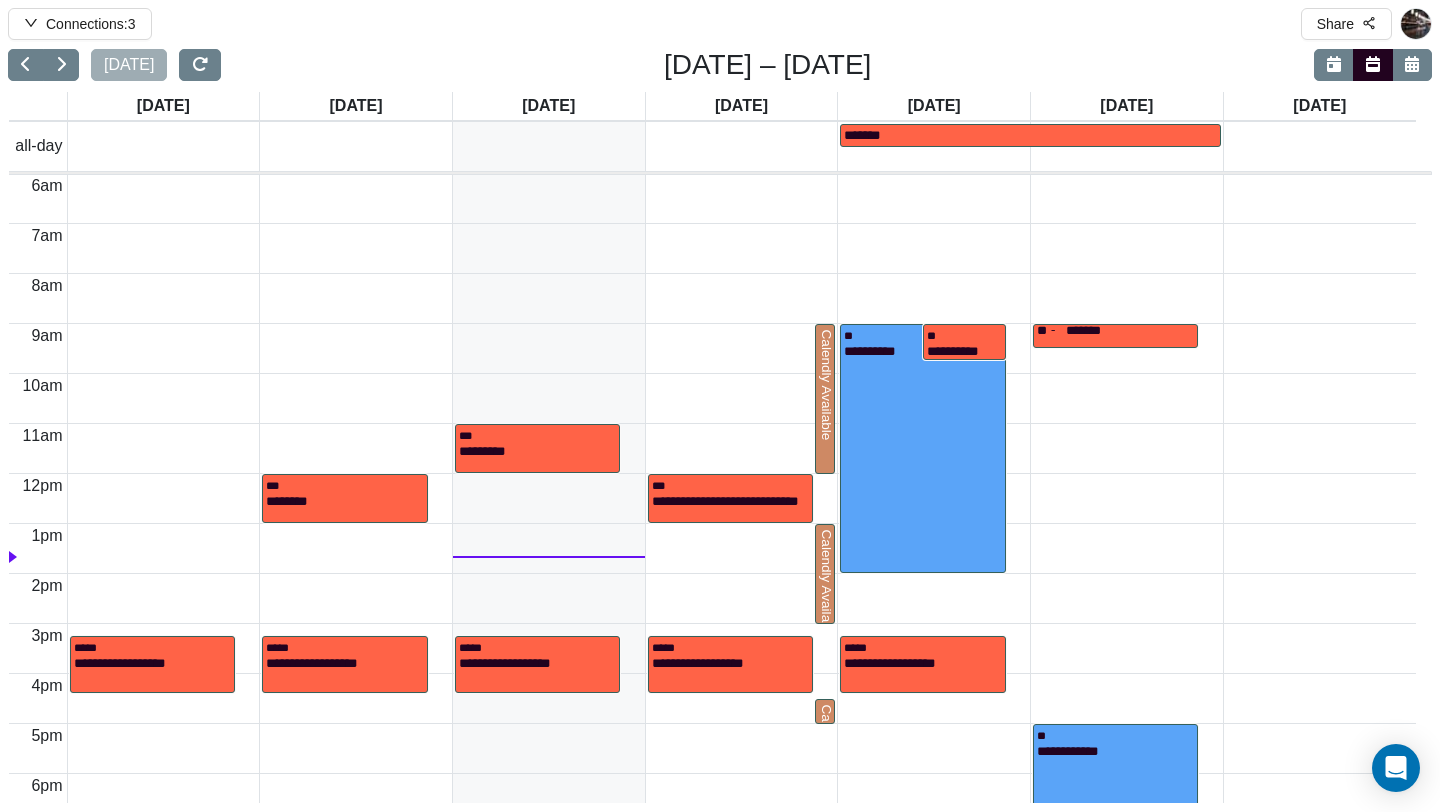 click 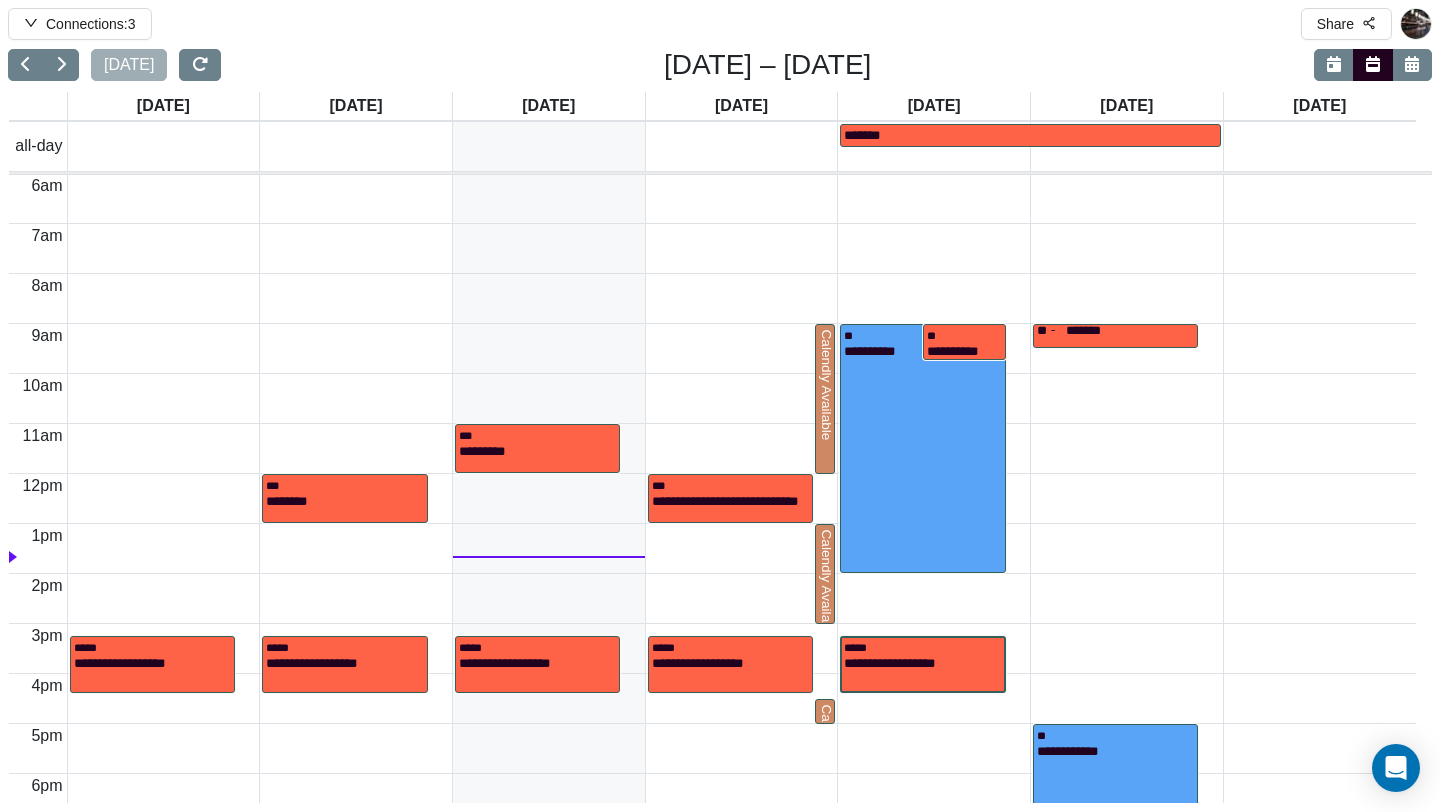 scroll, scrollTop: 570, scrollLeft: 0, axis: vertical 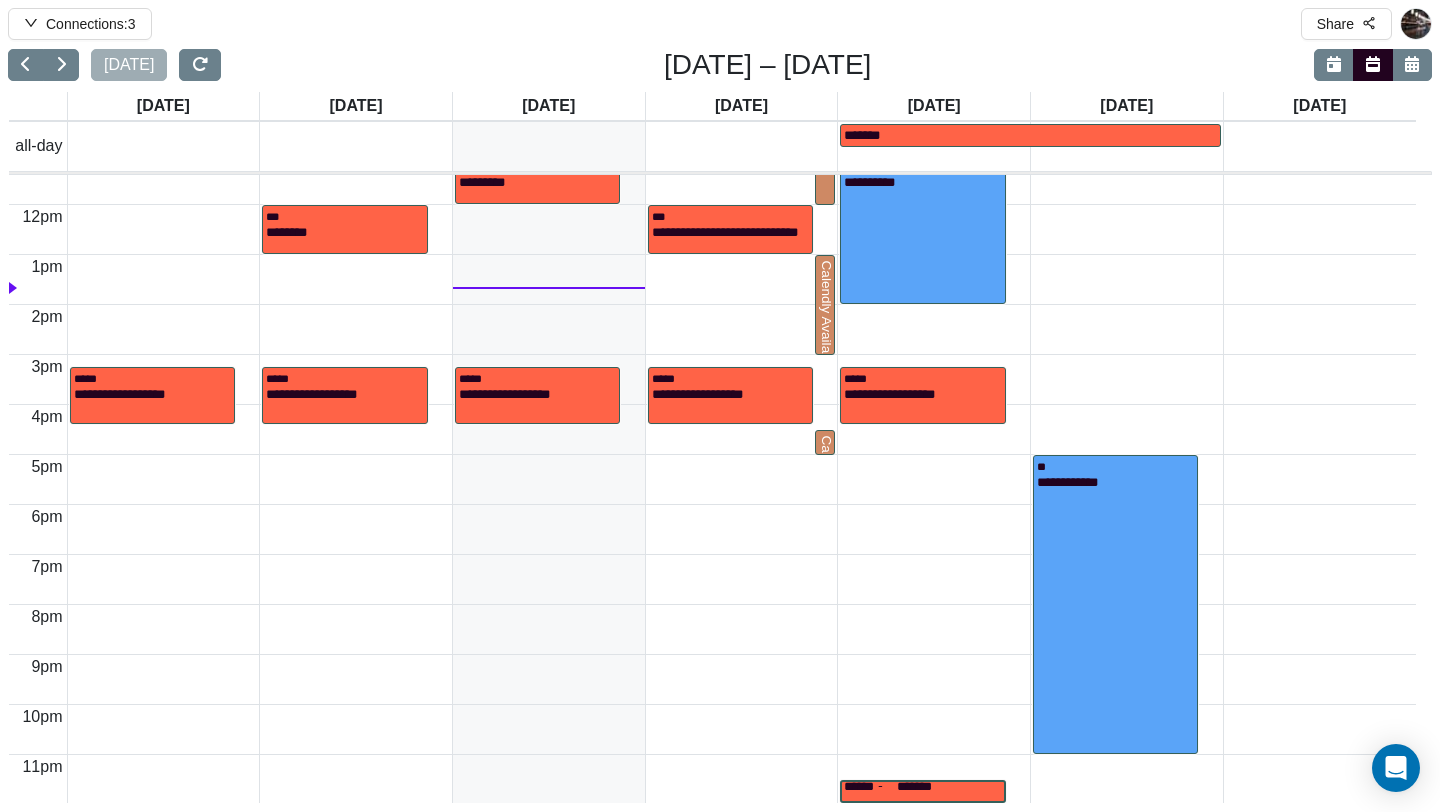 click on "*******" at bounding box center [949, 791] 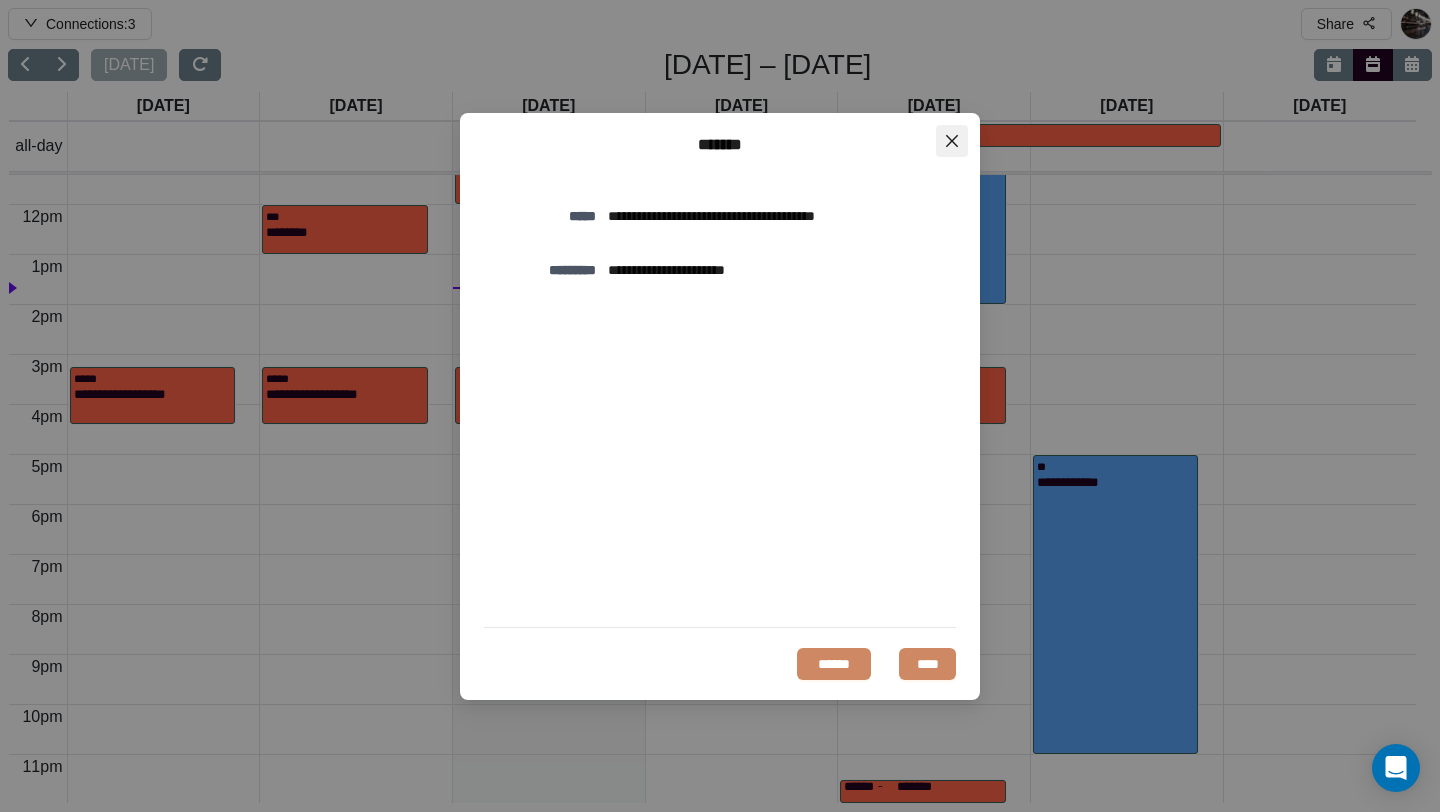 click at bounding box center (952, 141) 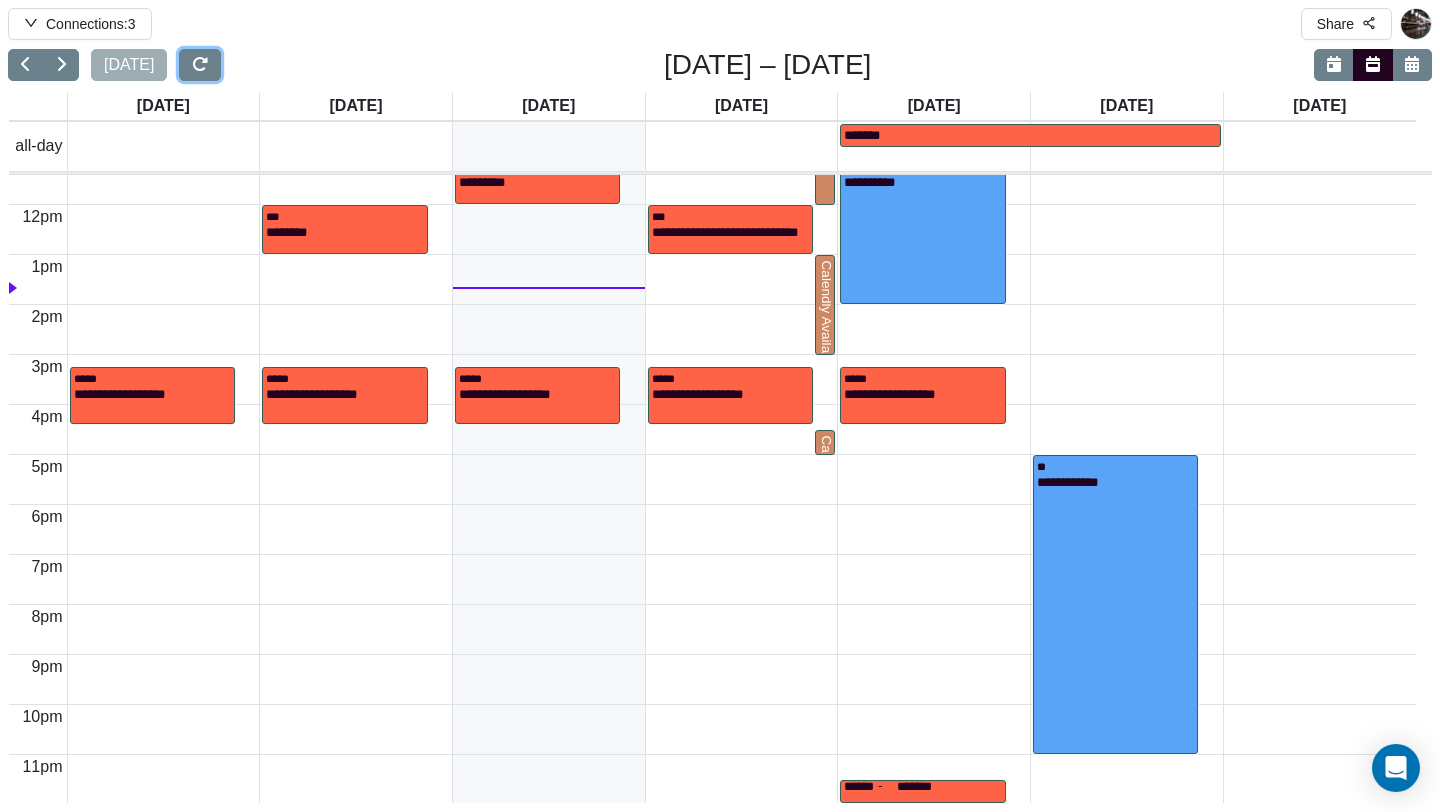 click at bounding box center [200, 64] 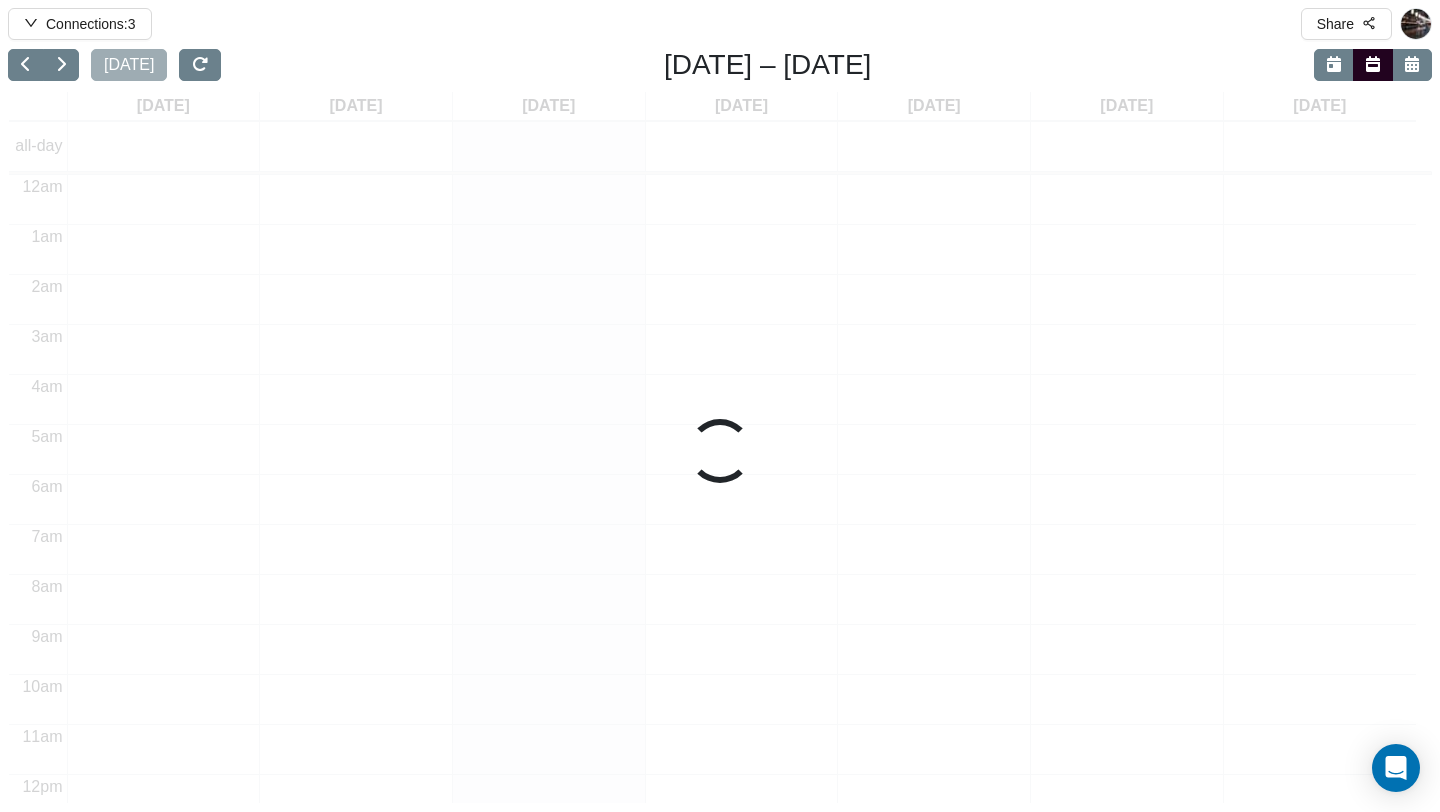 scroll, scrollTop: 0, scrollLeft: 0, axis: both 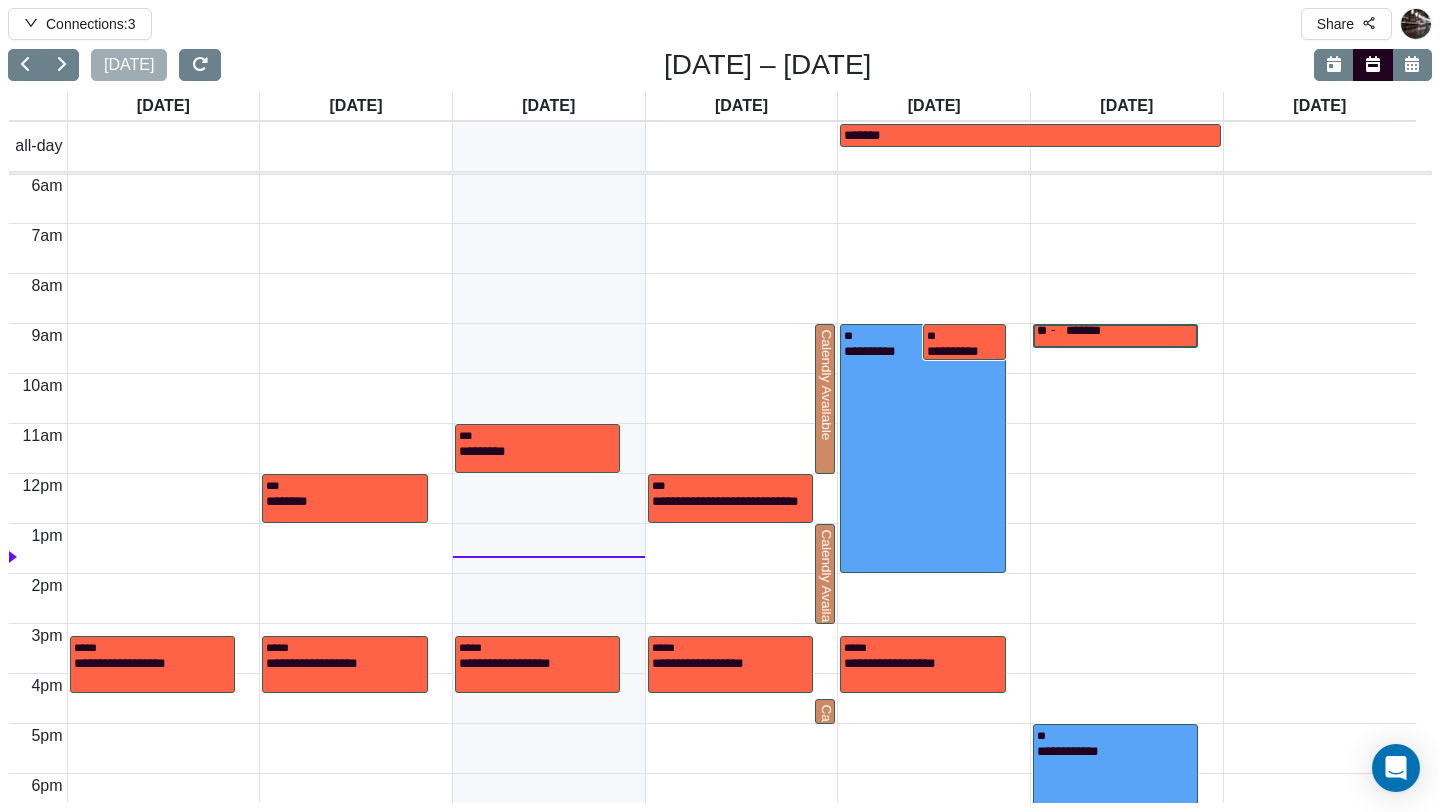 click on "*******" at bounding box center (1130, 335) 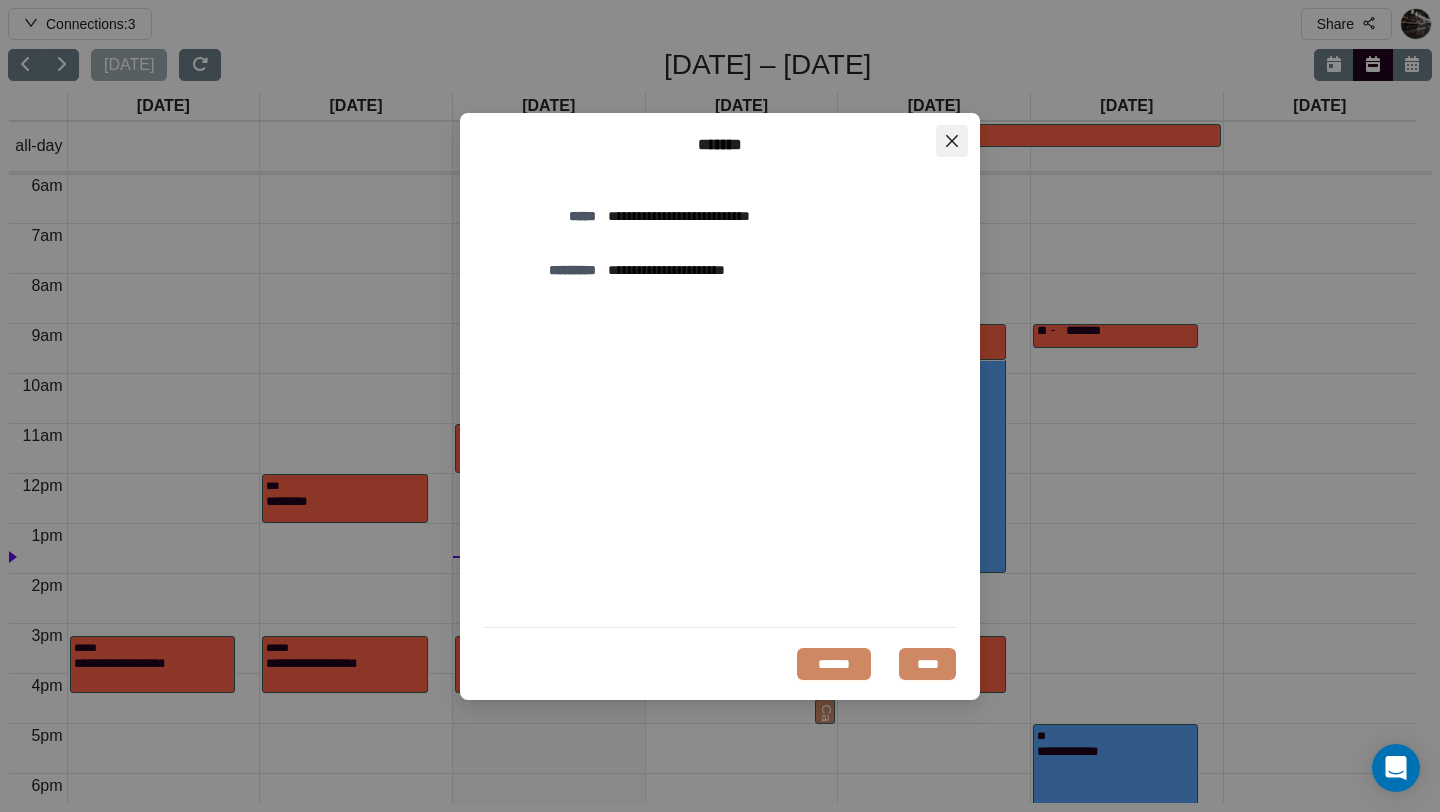click at bounding box center [952, 141] 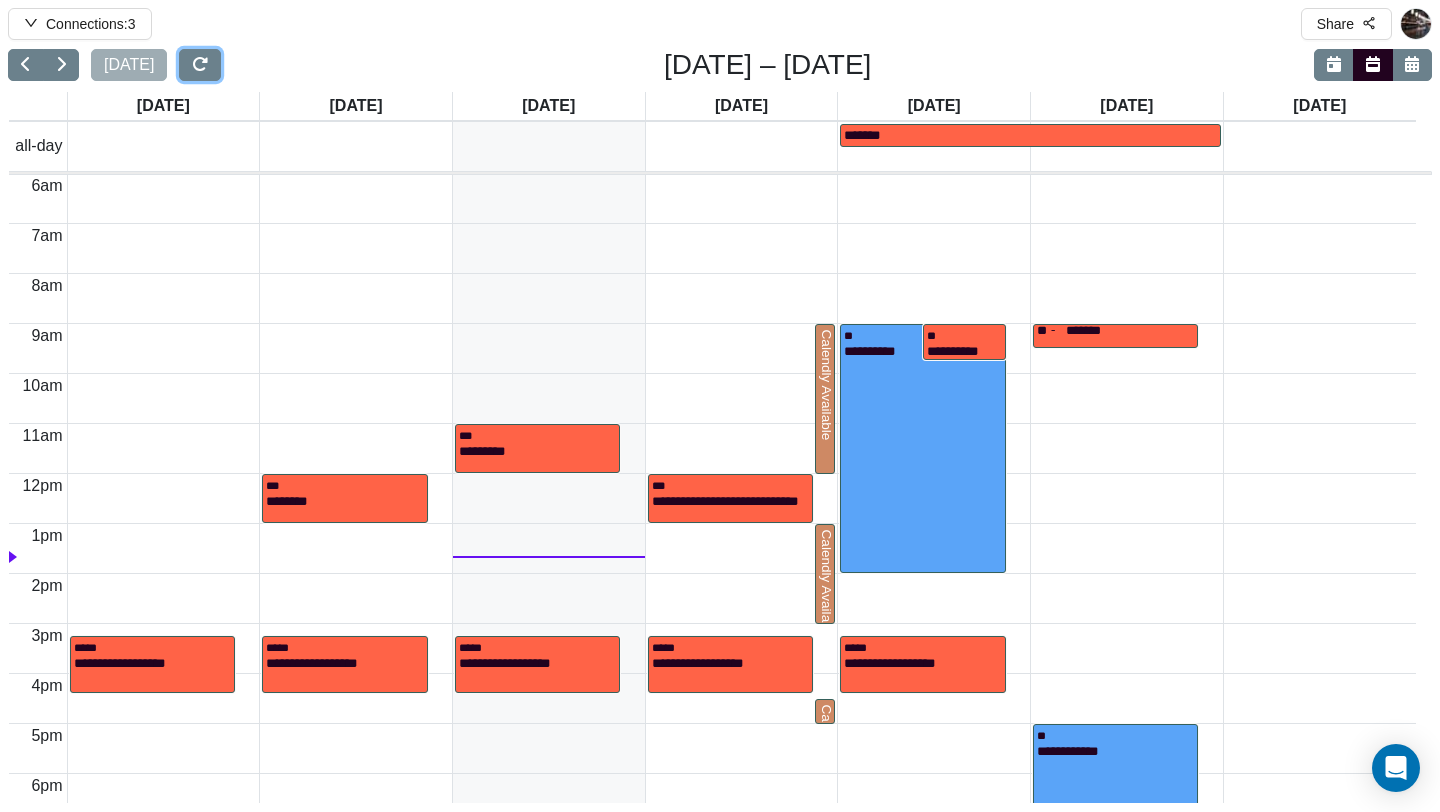 click at bounding box center [200, 65] 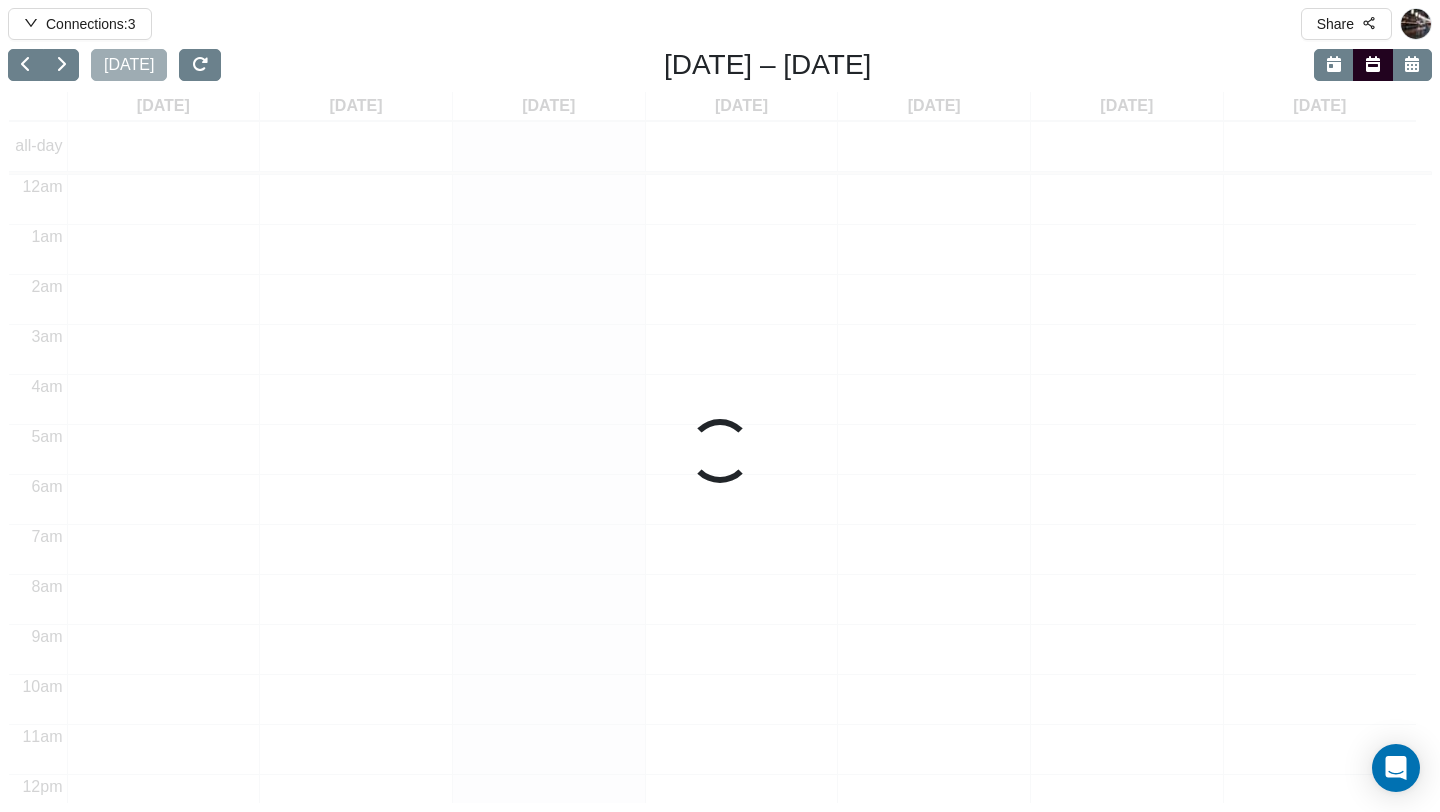 scroll, scrollTop: 0, scrollLeft: 0, axis: both 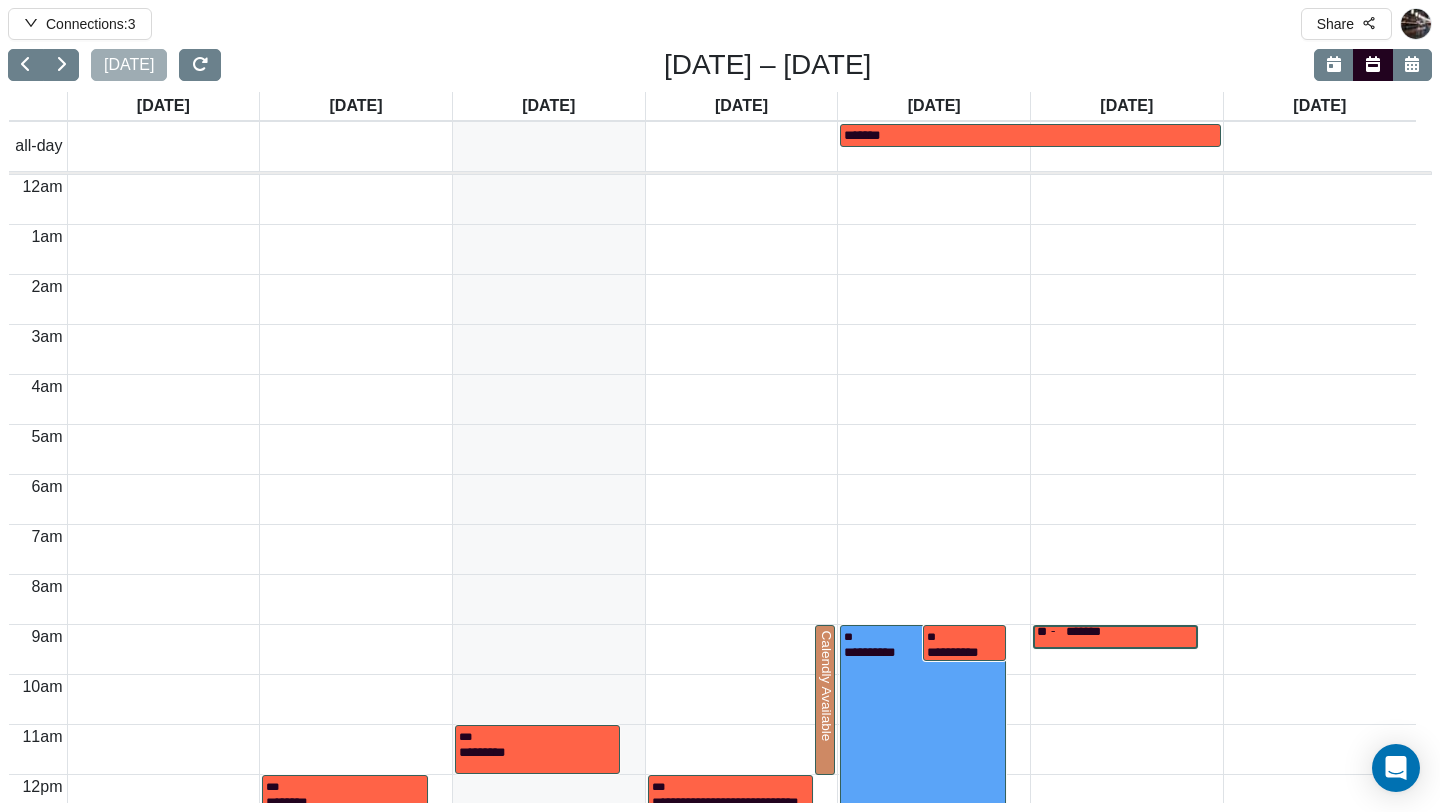 click on "*******" at bounding box center [1130, 636] 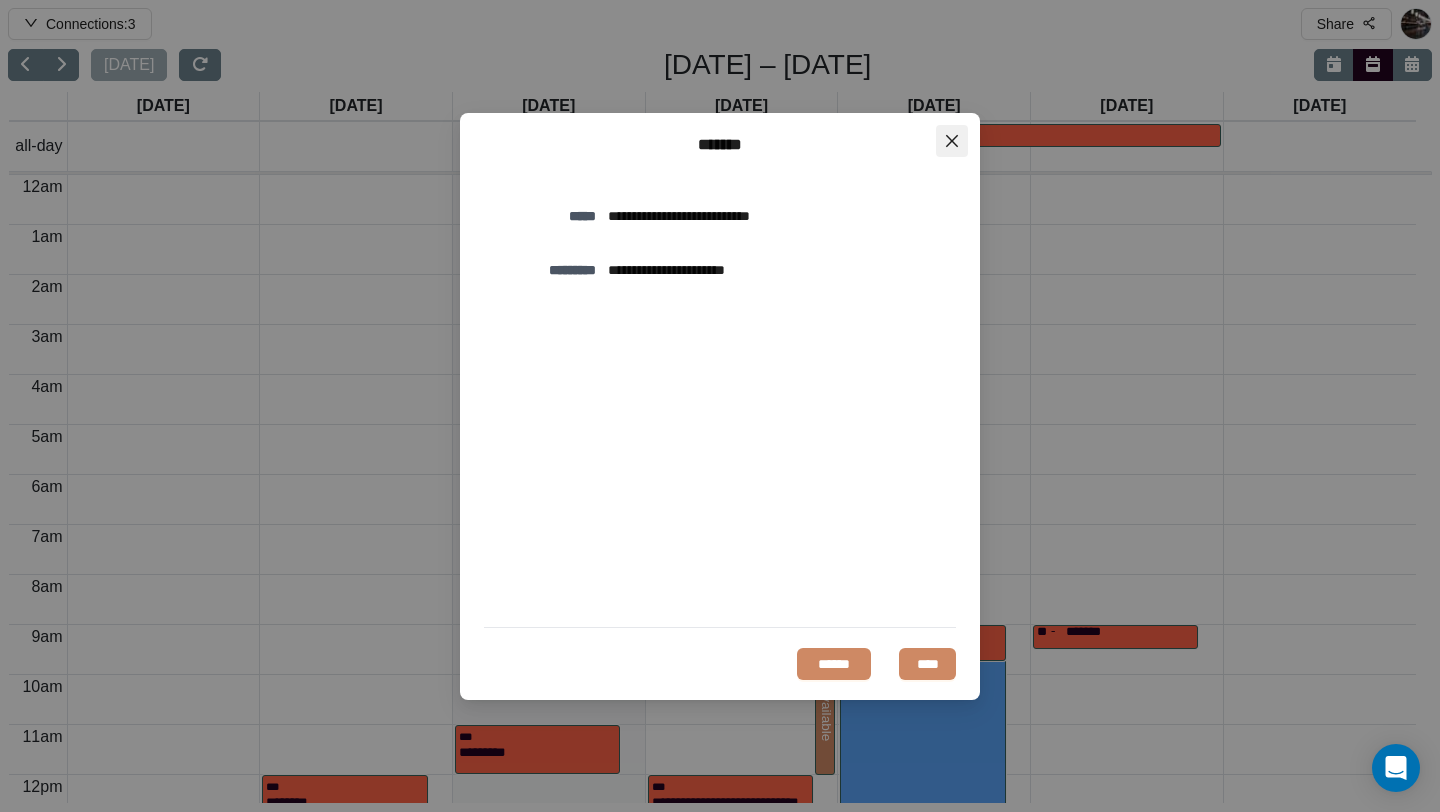 click at bounding box center [952, 141] 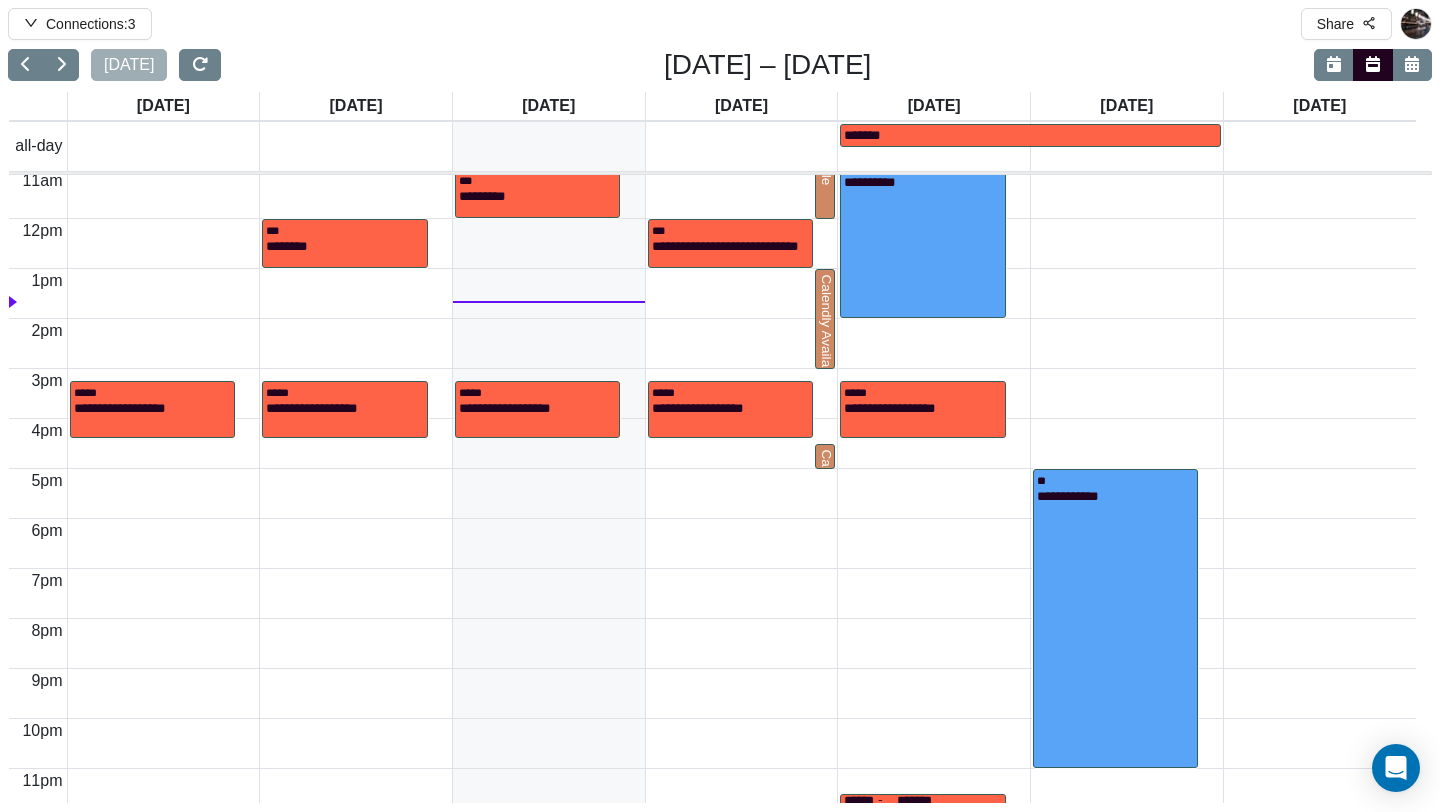 scroll, scrollTop: 570, scrollLeft: 0, axis: vertical 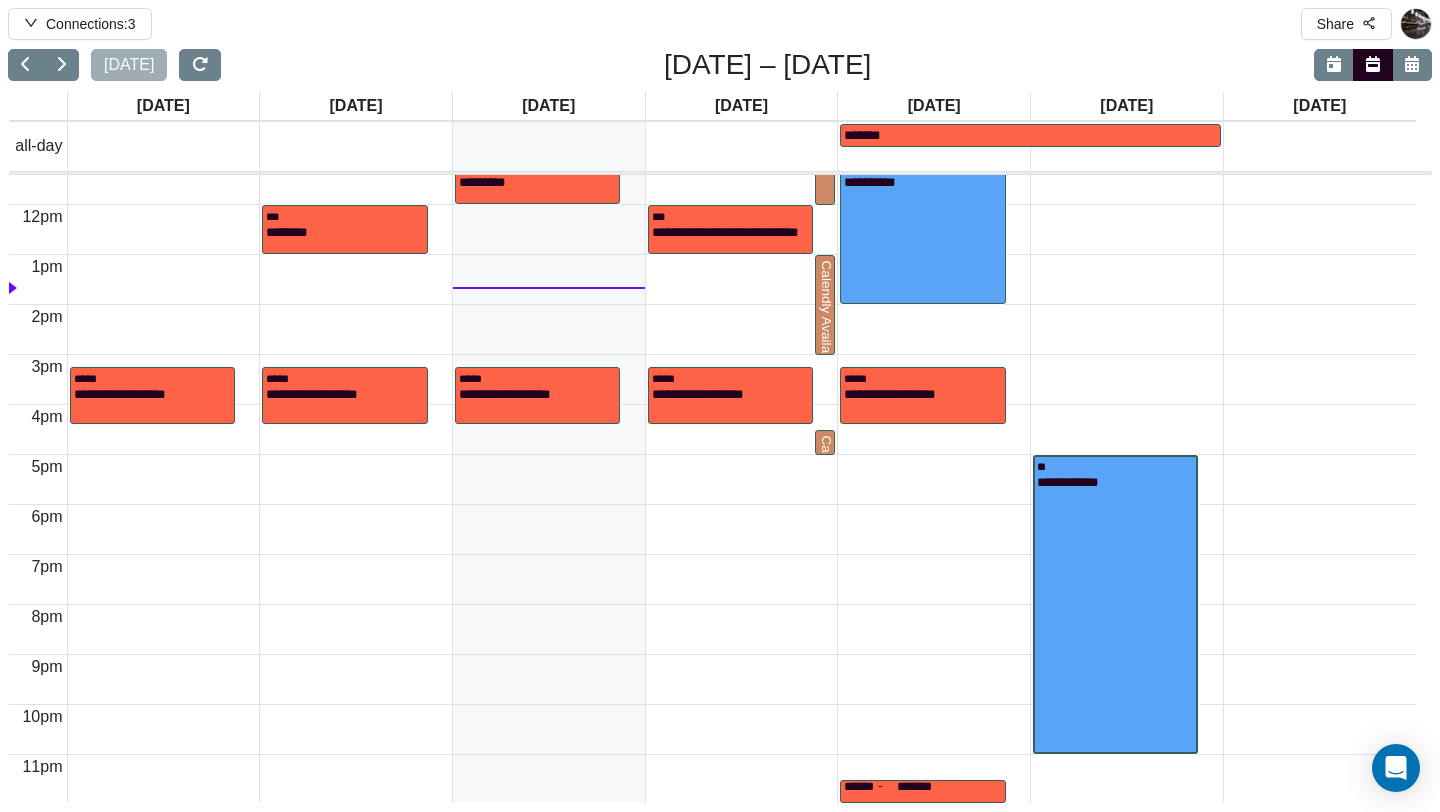 click on "**********" at bounding box center (1115, 613) 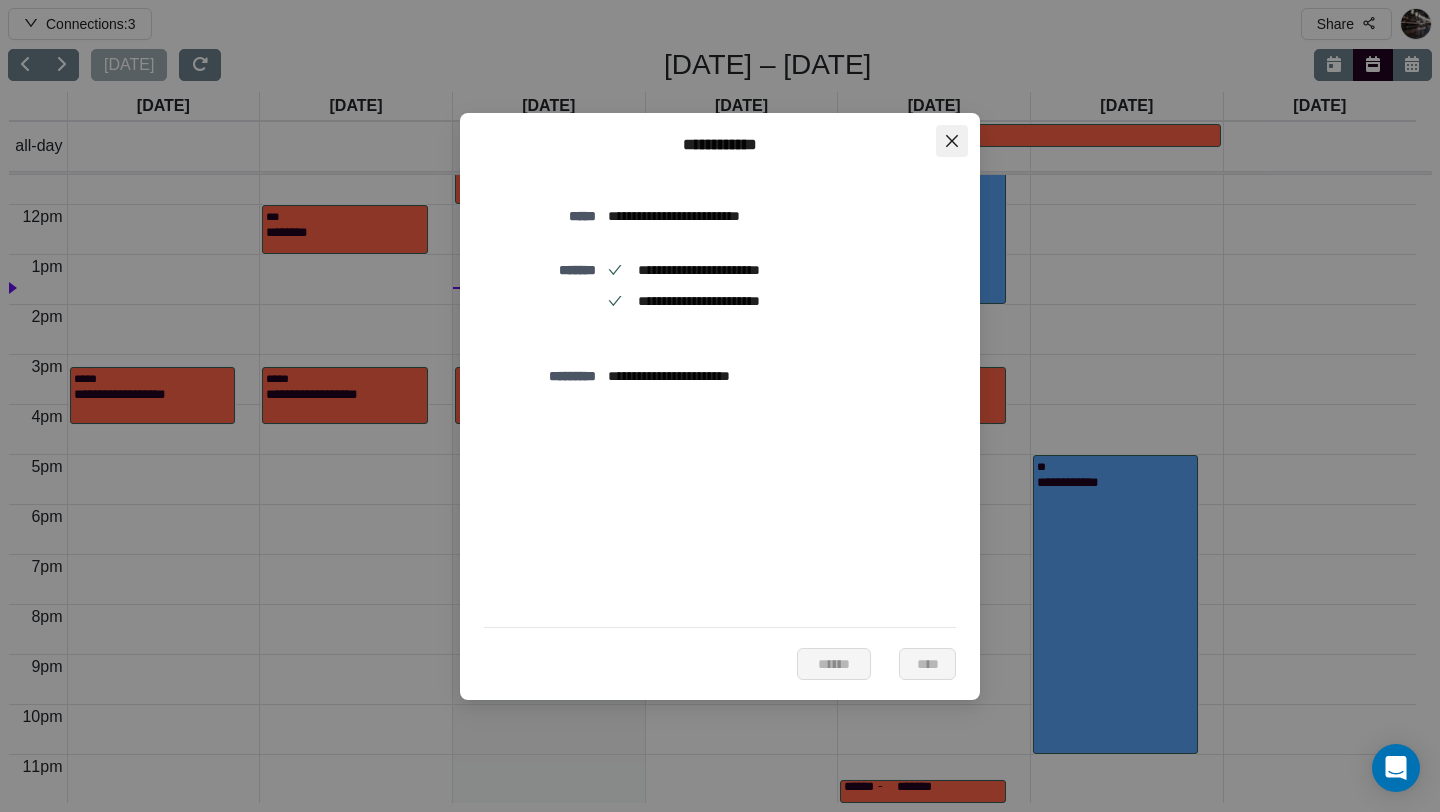 click 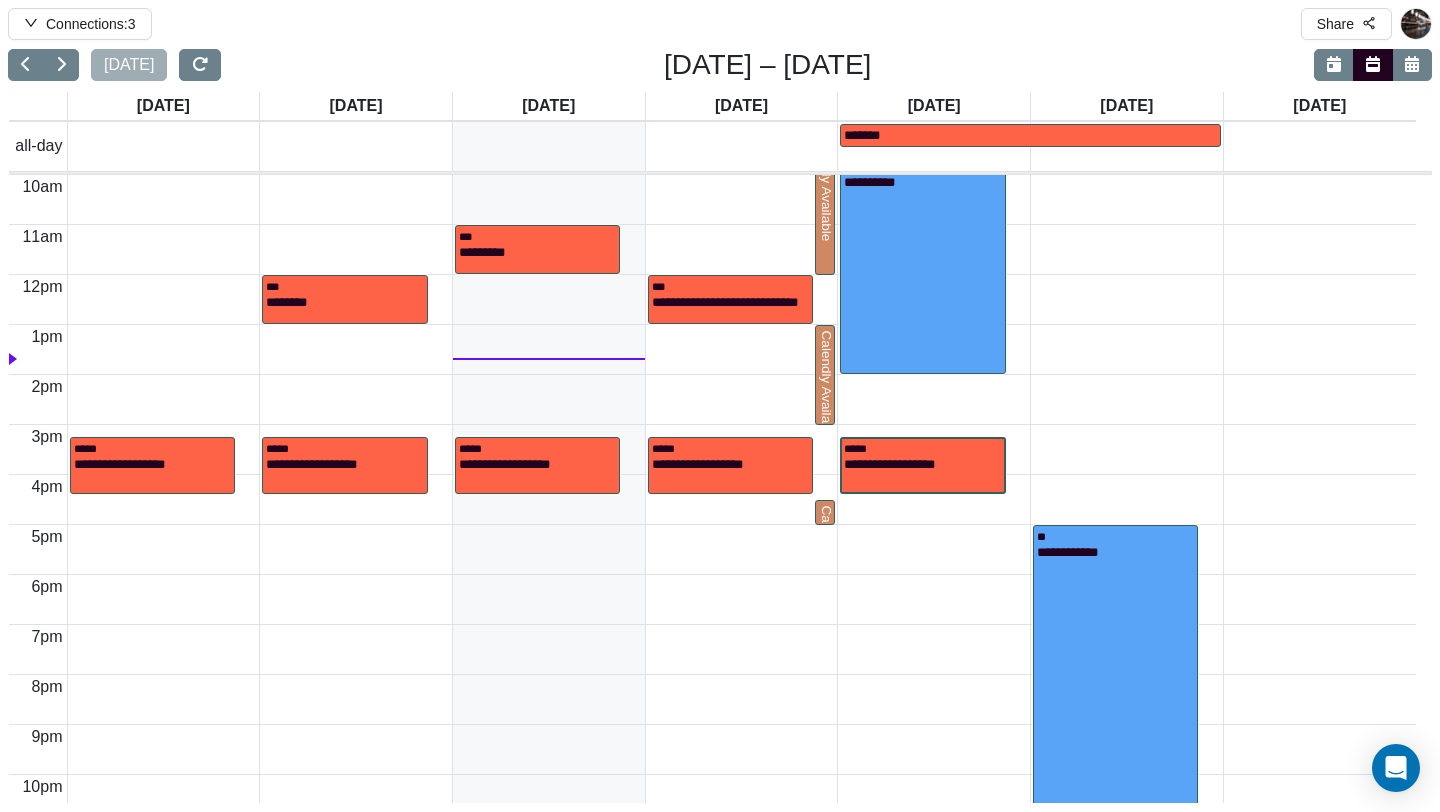 scroll, scrollTop: 495, scrollLeft: 0, axis: vertical 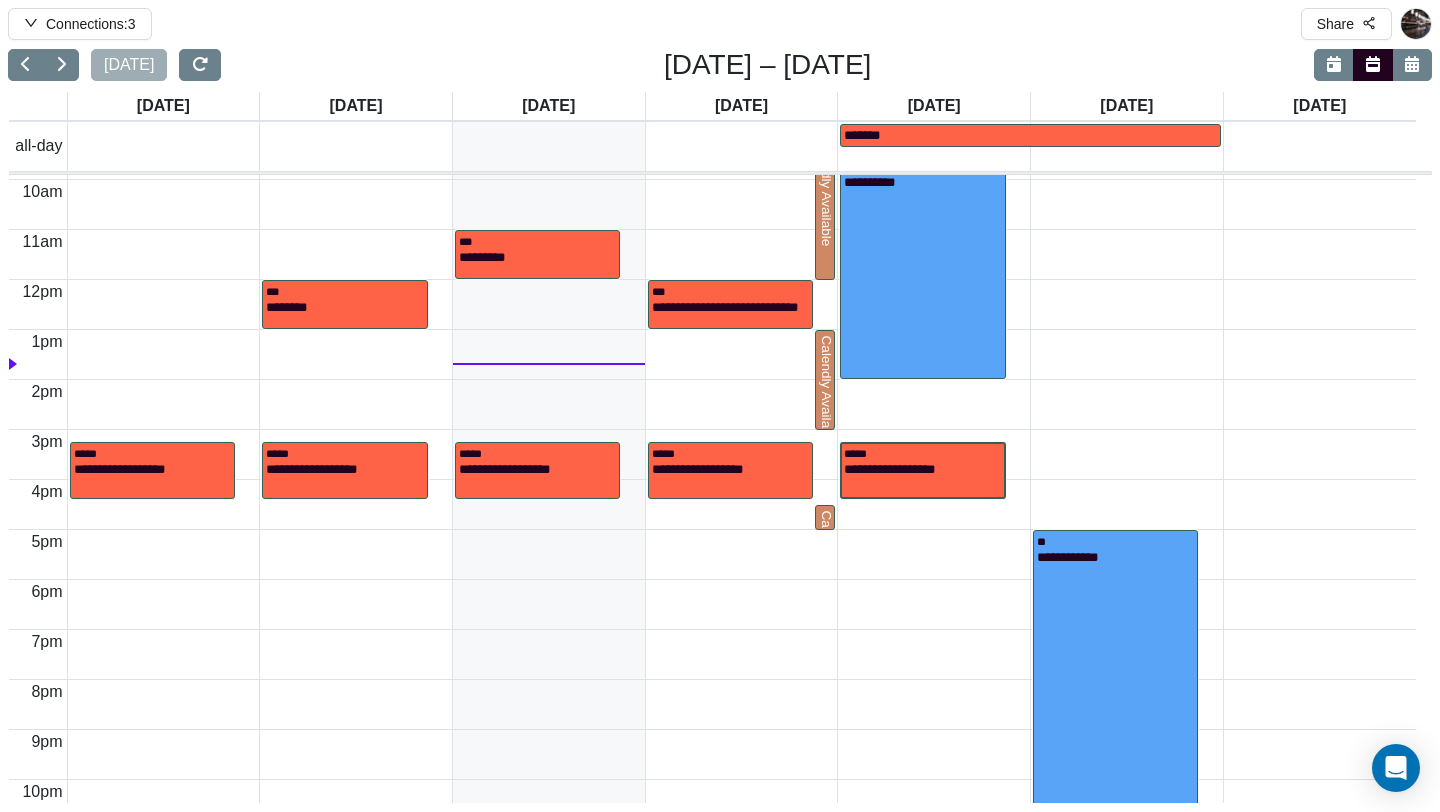 click on "**********" at bounding box center (922, 479) 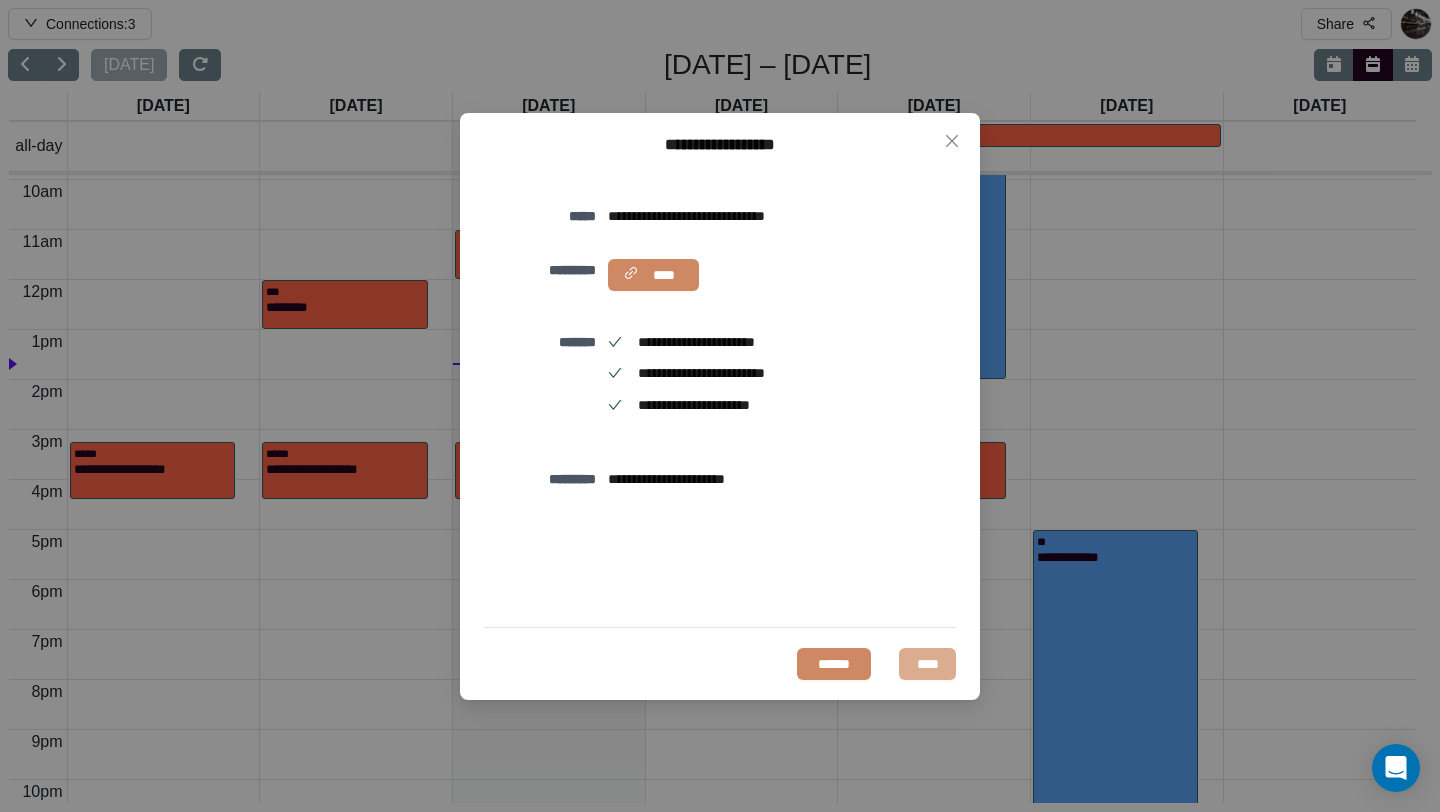 click on "****" at bounding box center [927, 664] 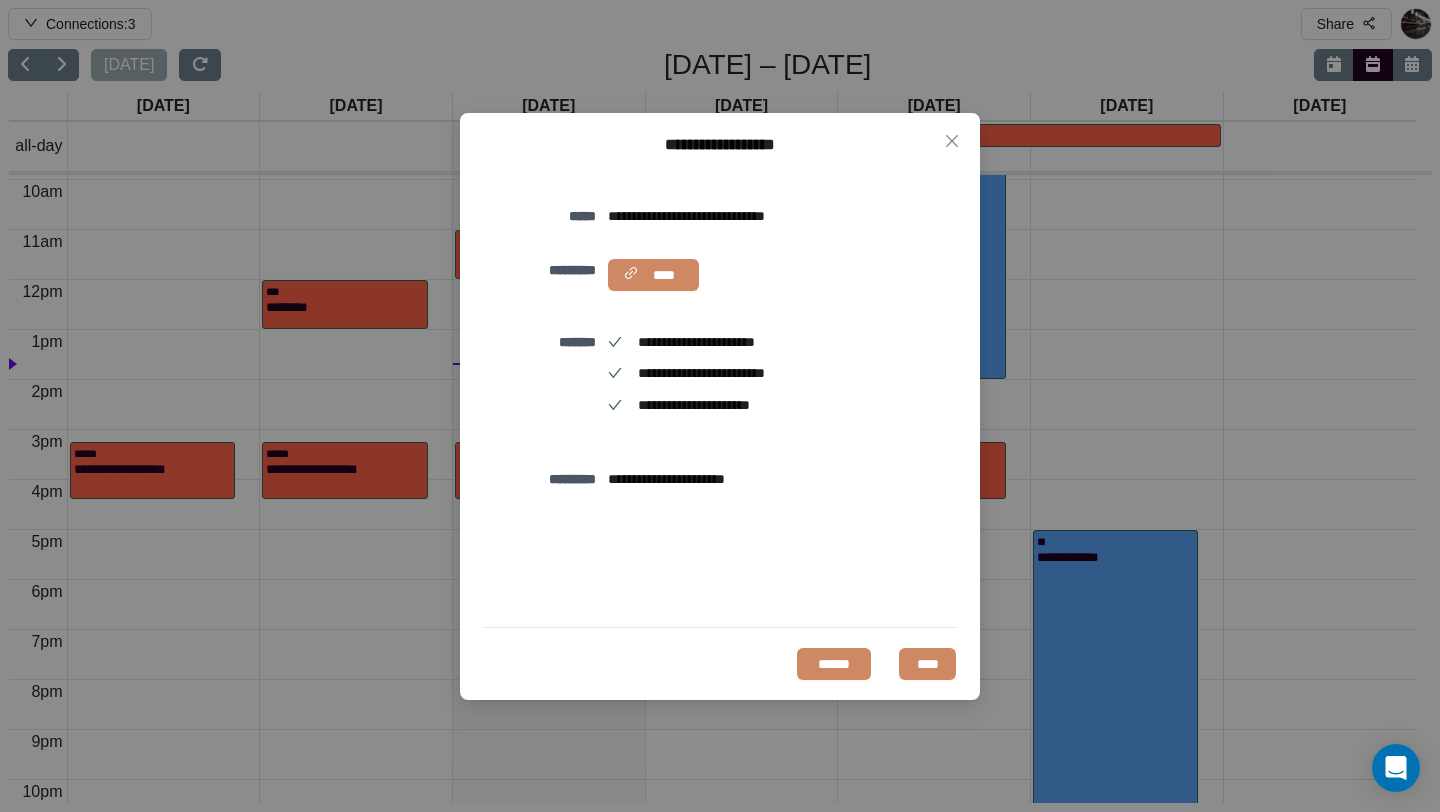 click on "****** ****" at bounding box center (720, 653) 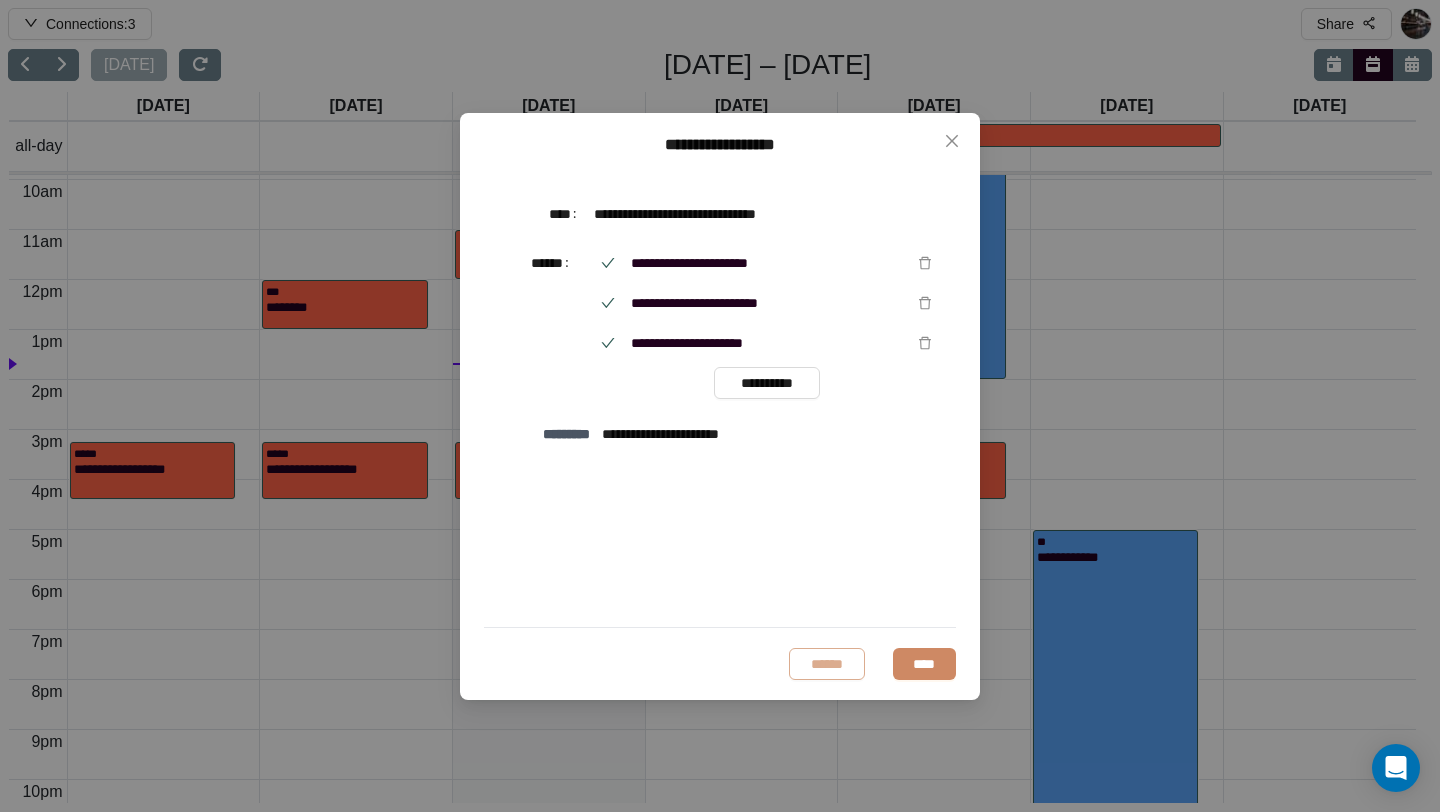 click on "******" at bounding box center [827, 664] 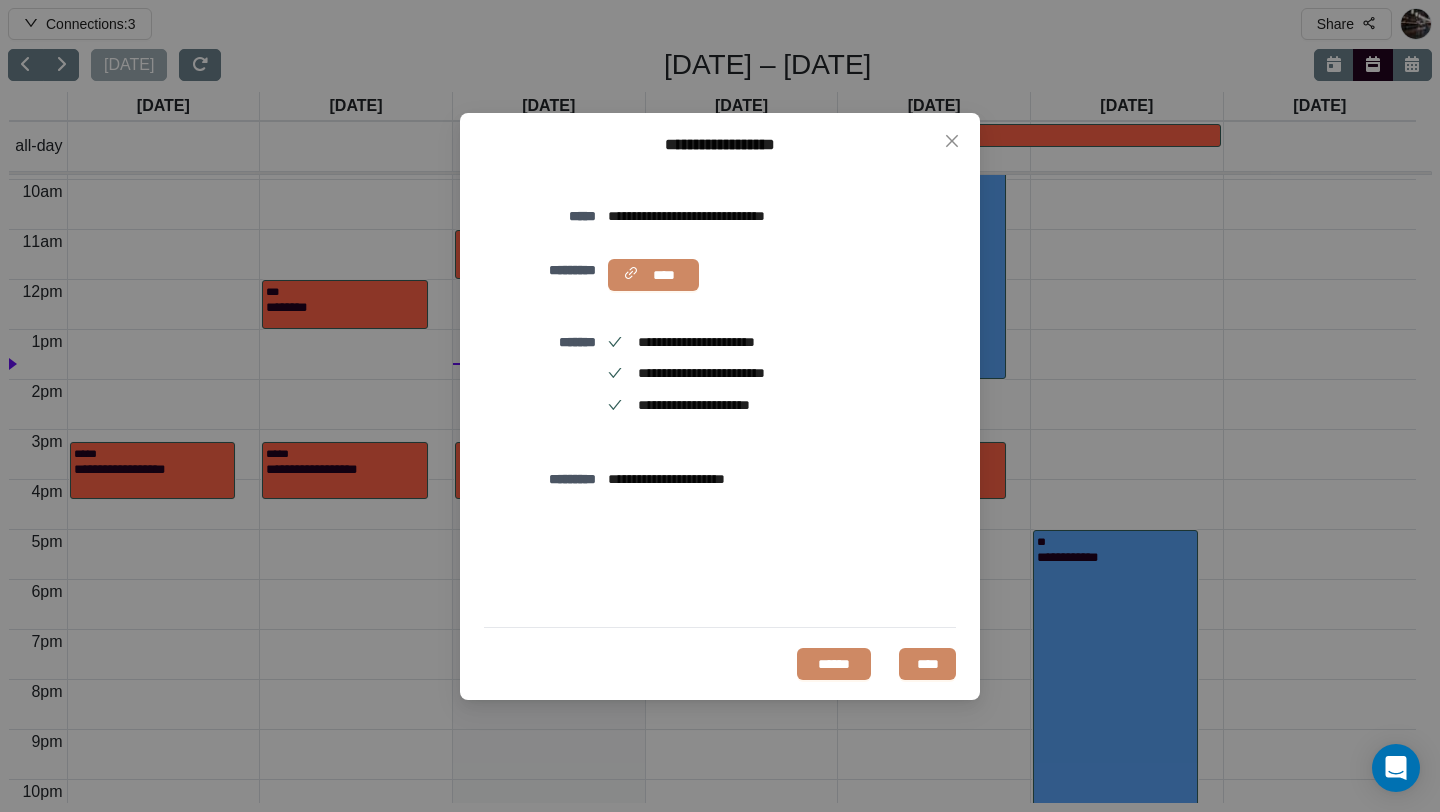 click 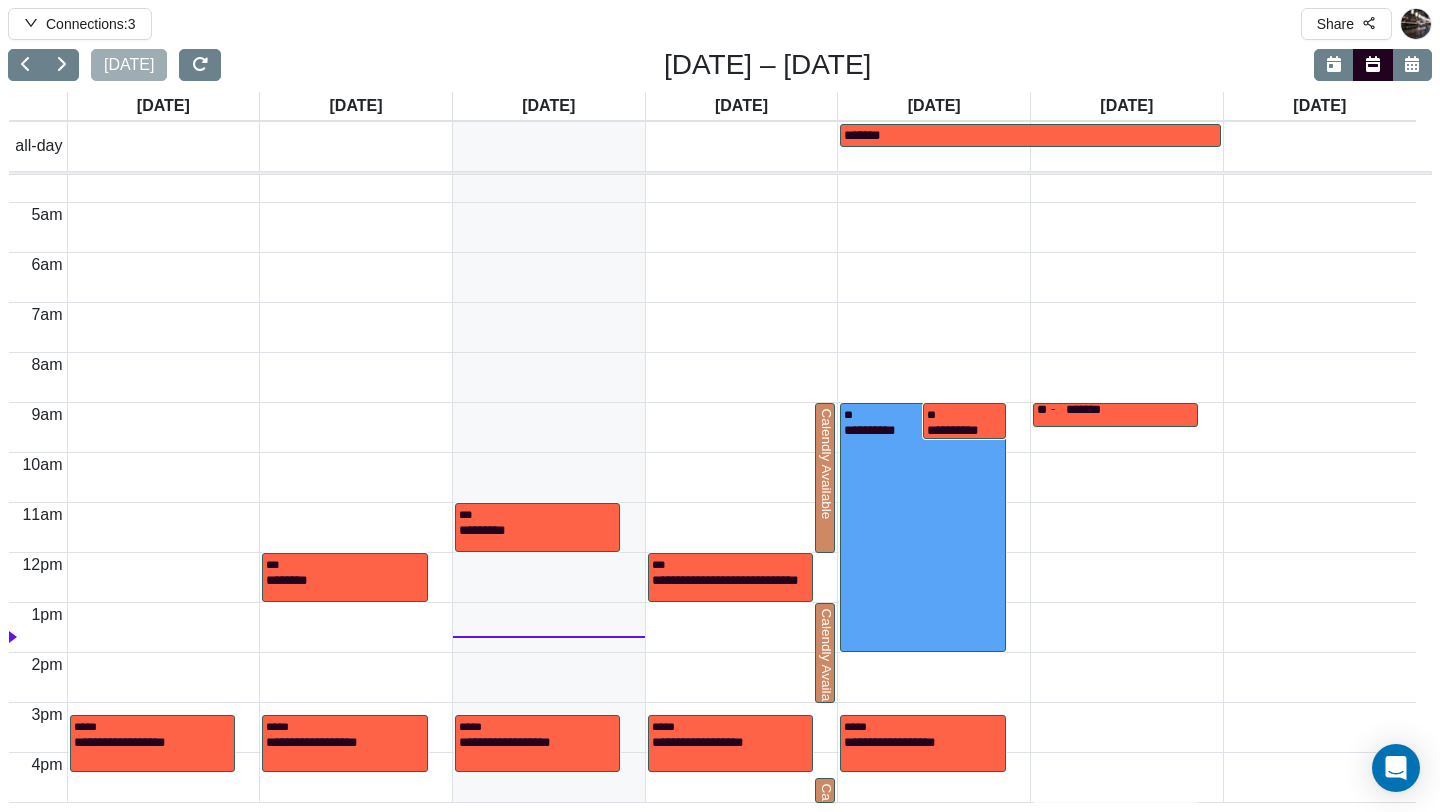 scroll, scrollTop: 219, scrollLeft: 0, axis: vertical 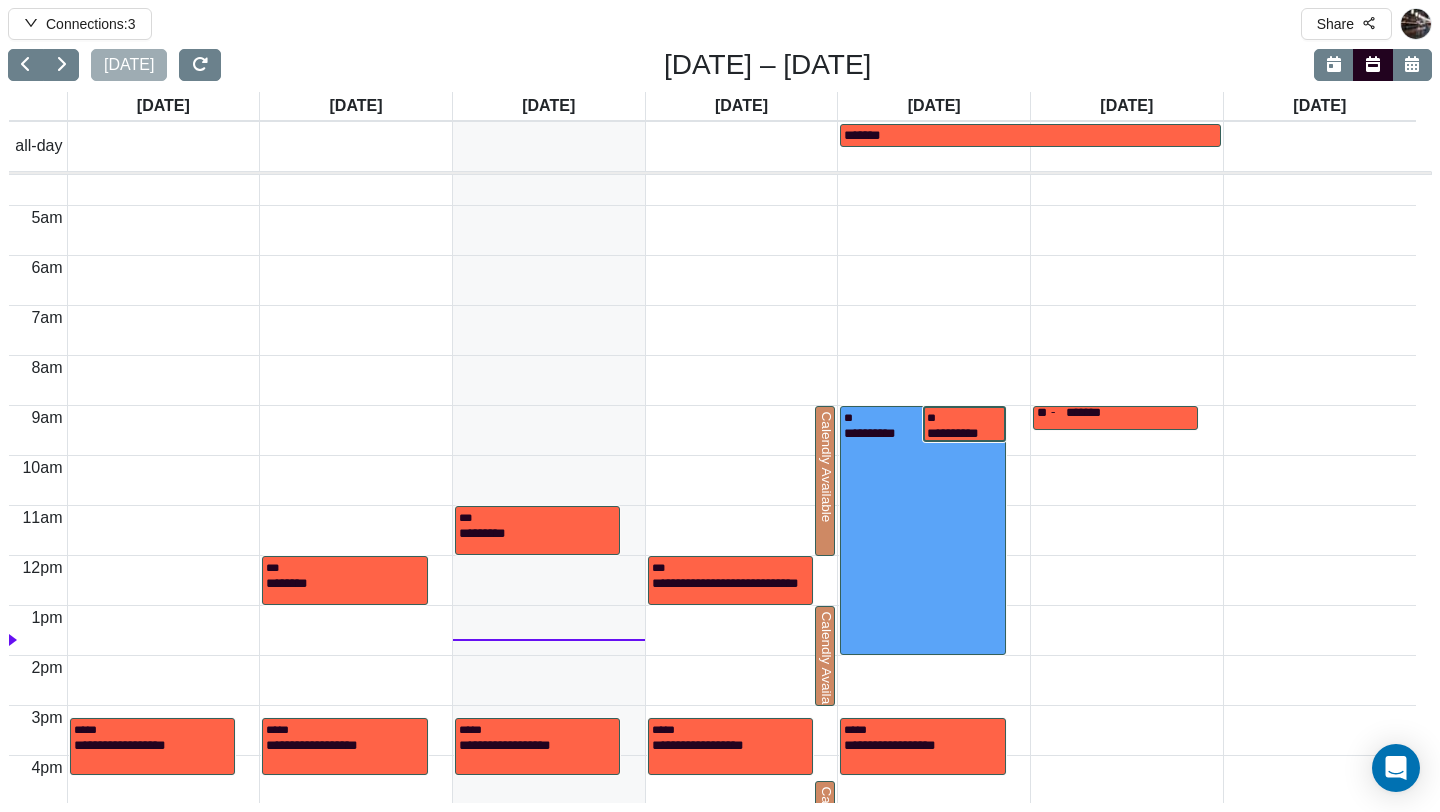 click on "**" at bounding box center [964, 417] 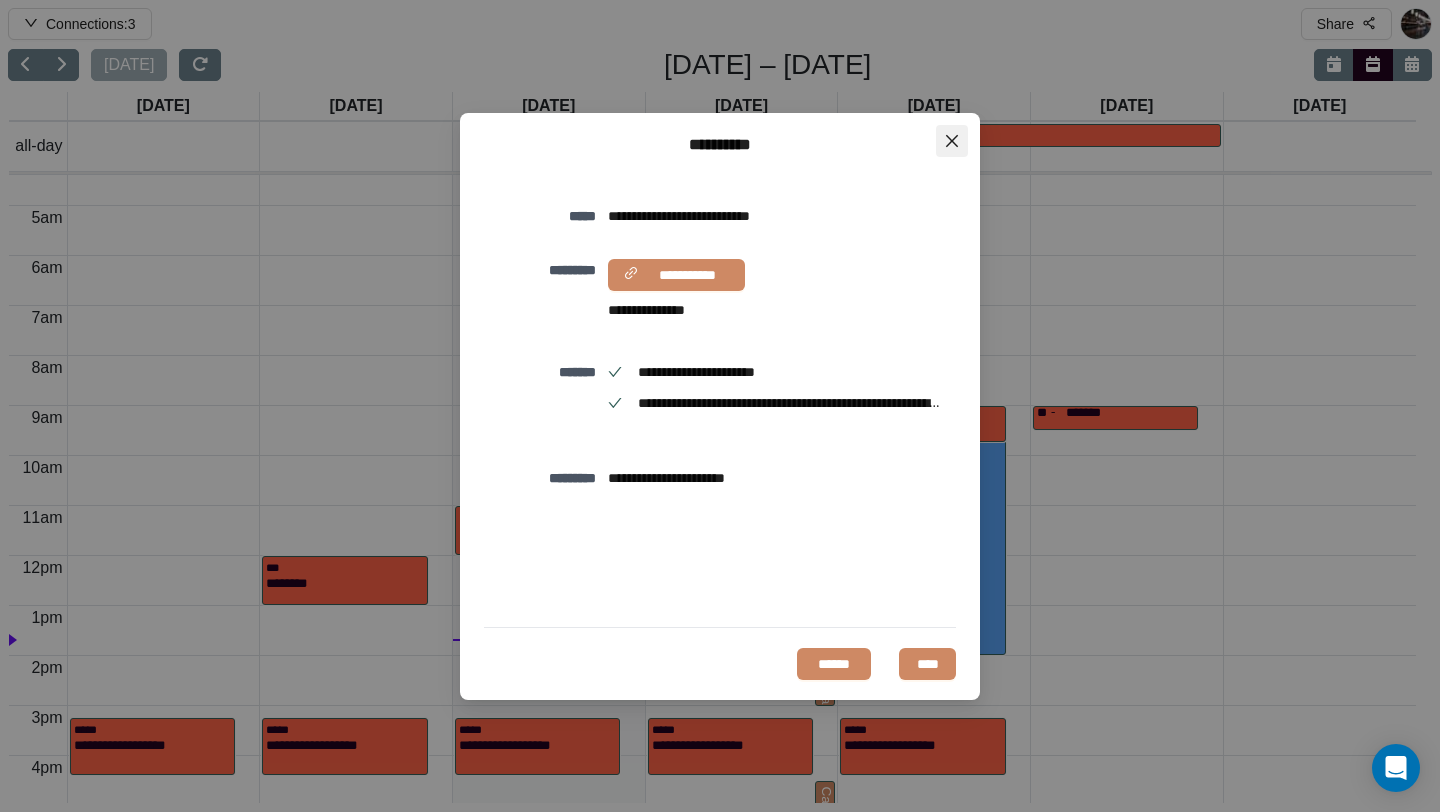 click at bounding box center [952, 141] 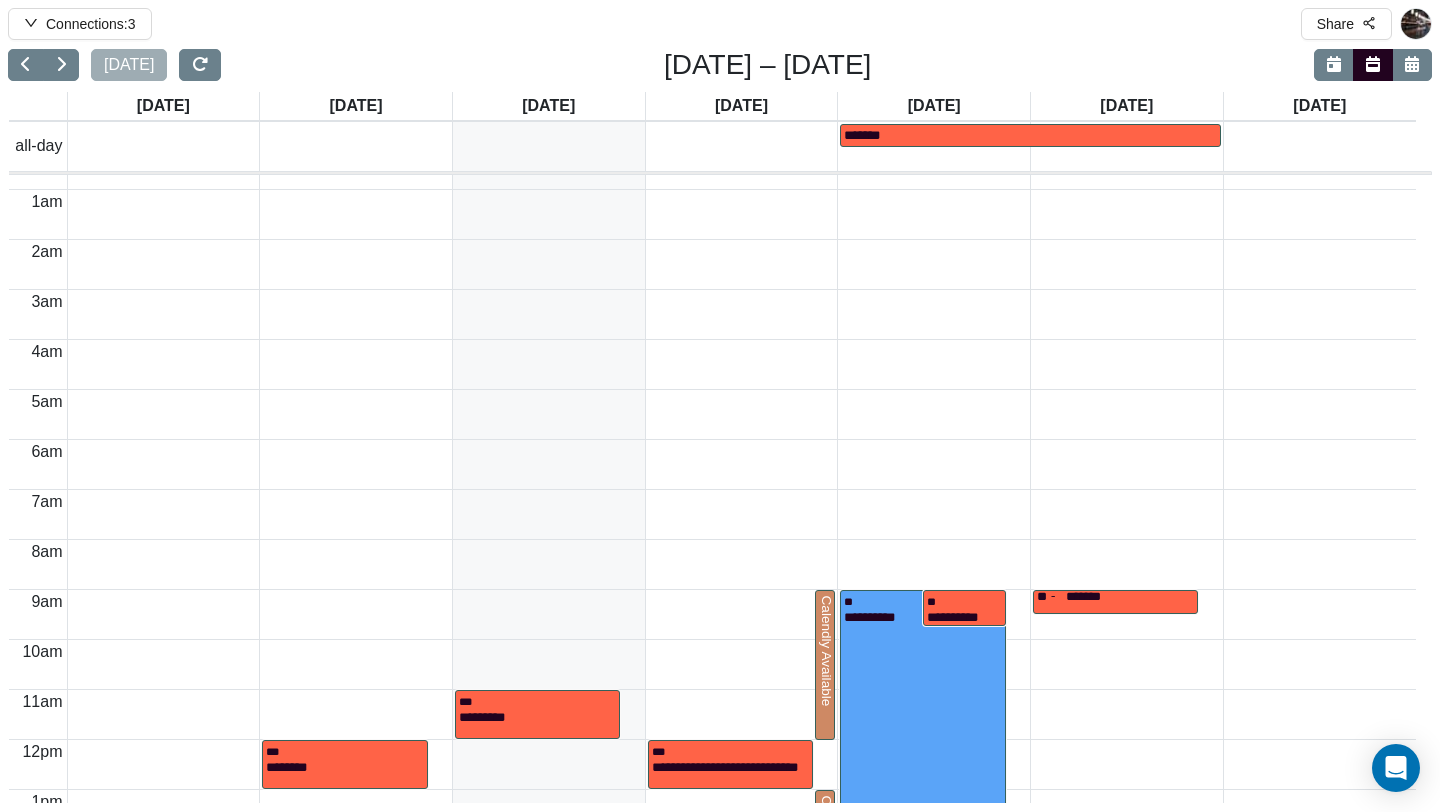 scroll, scrollTop: 0, scrollLeft: 0, axis: both 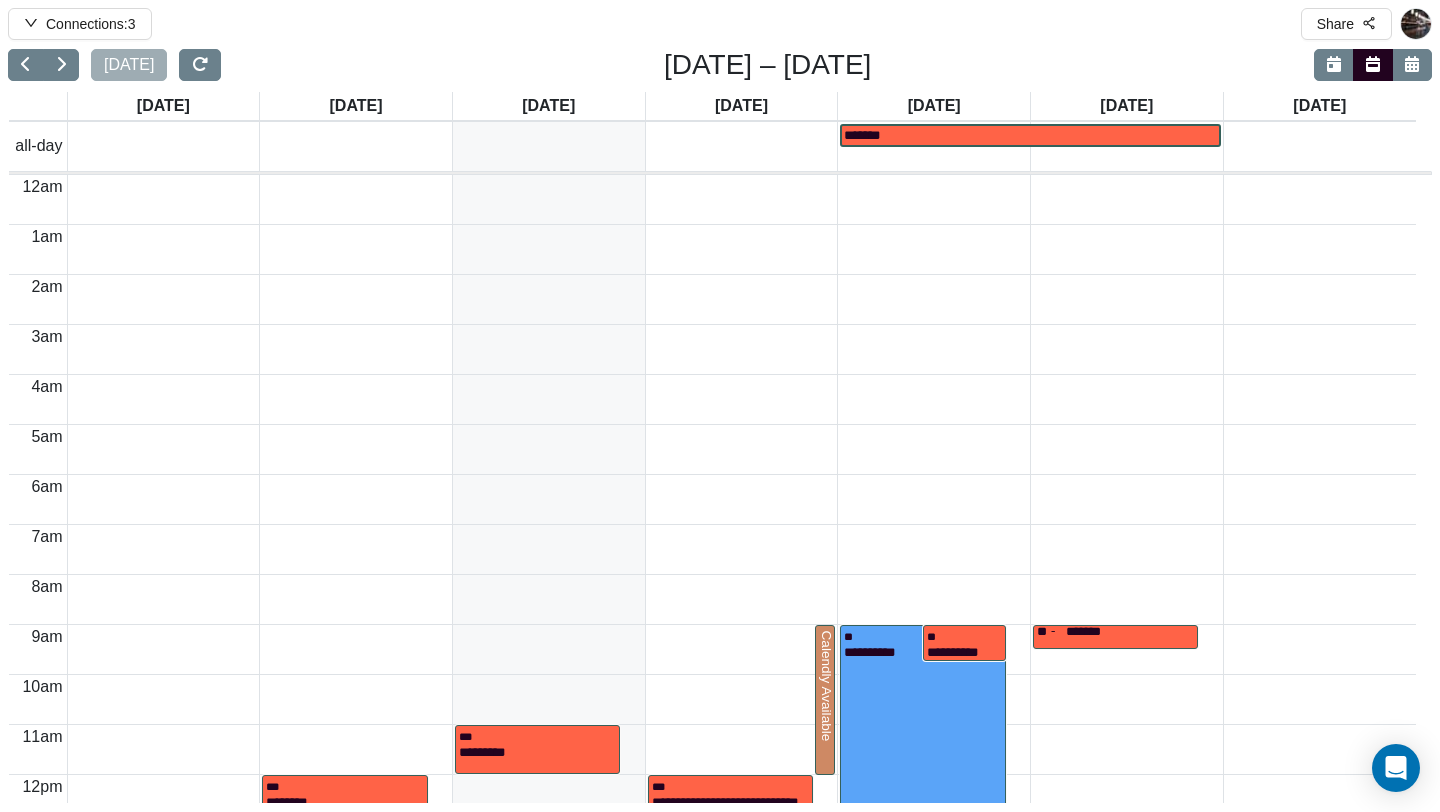 click on "*******" 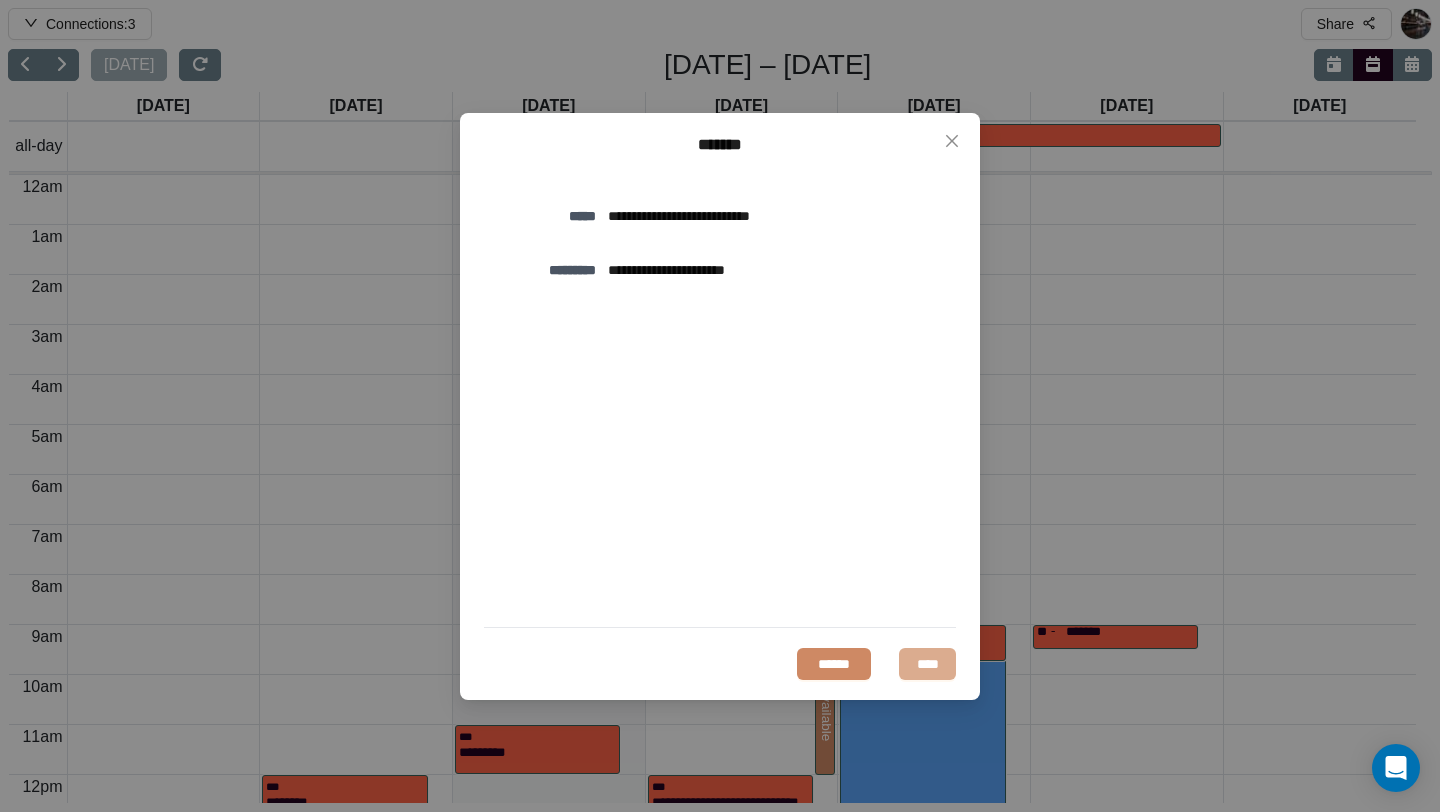 click on "****" at bounding box center [927, 664] 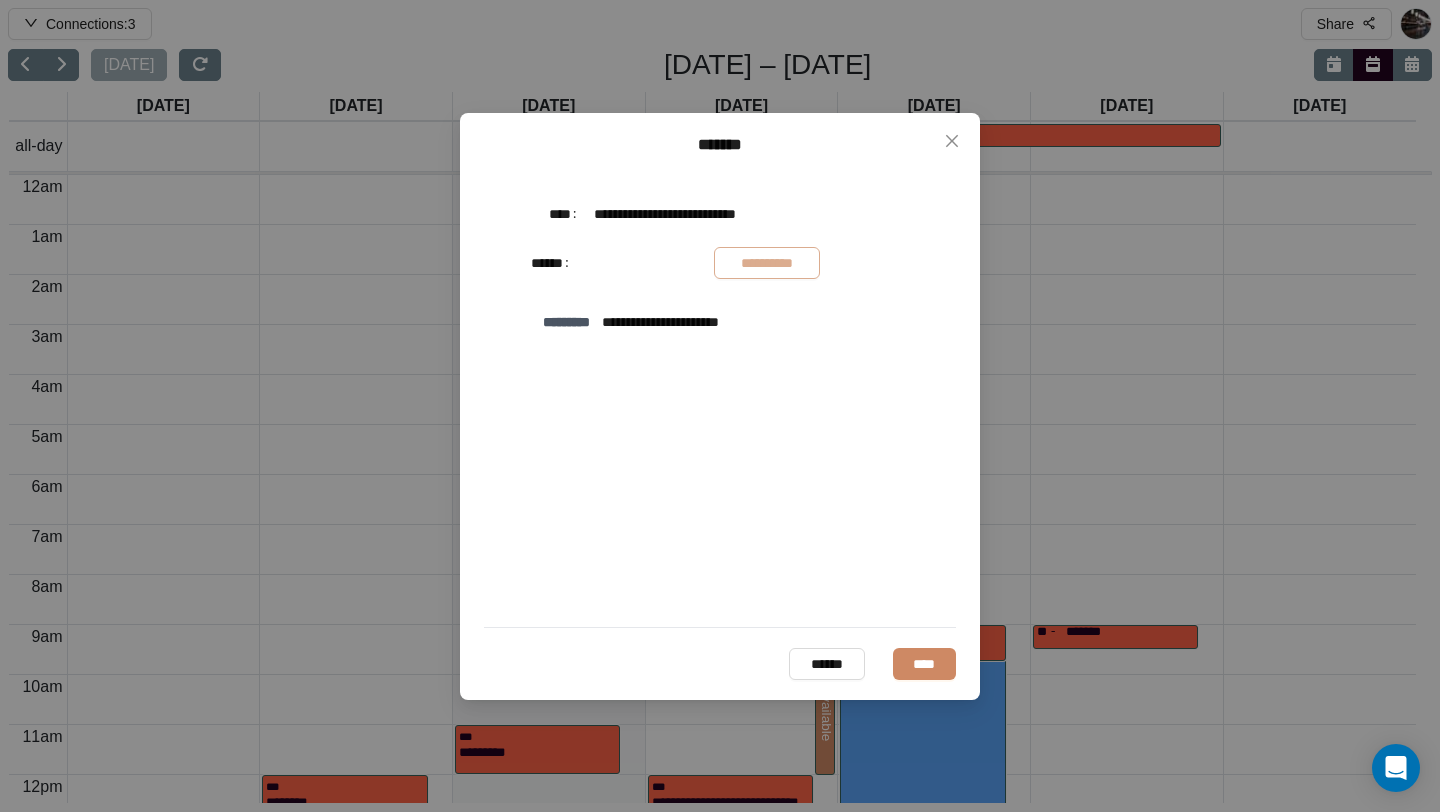 click on "**********" at bounding box center (767, 263) 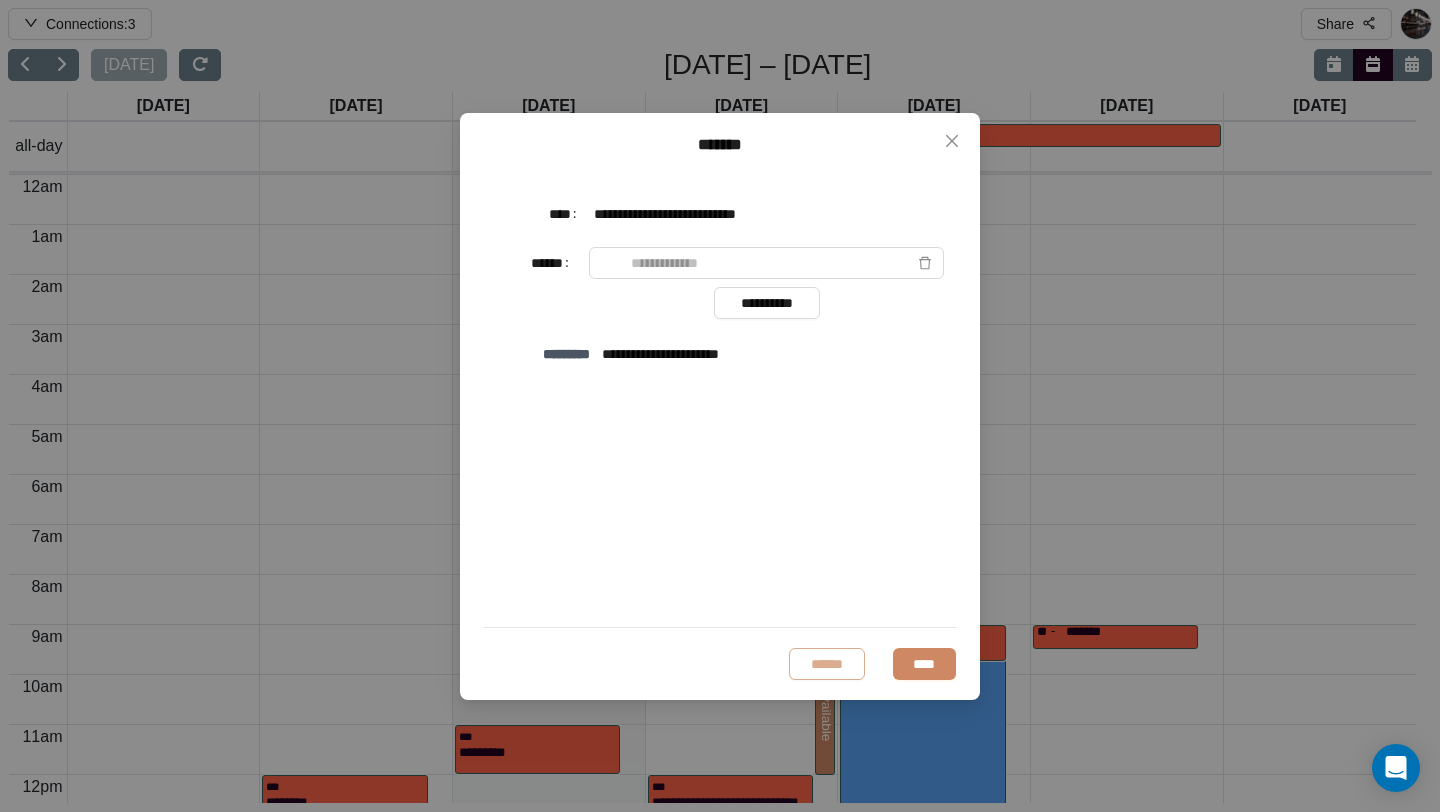 click on "******" at bounding box center (827, 664) 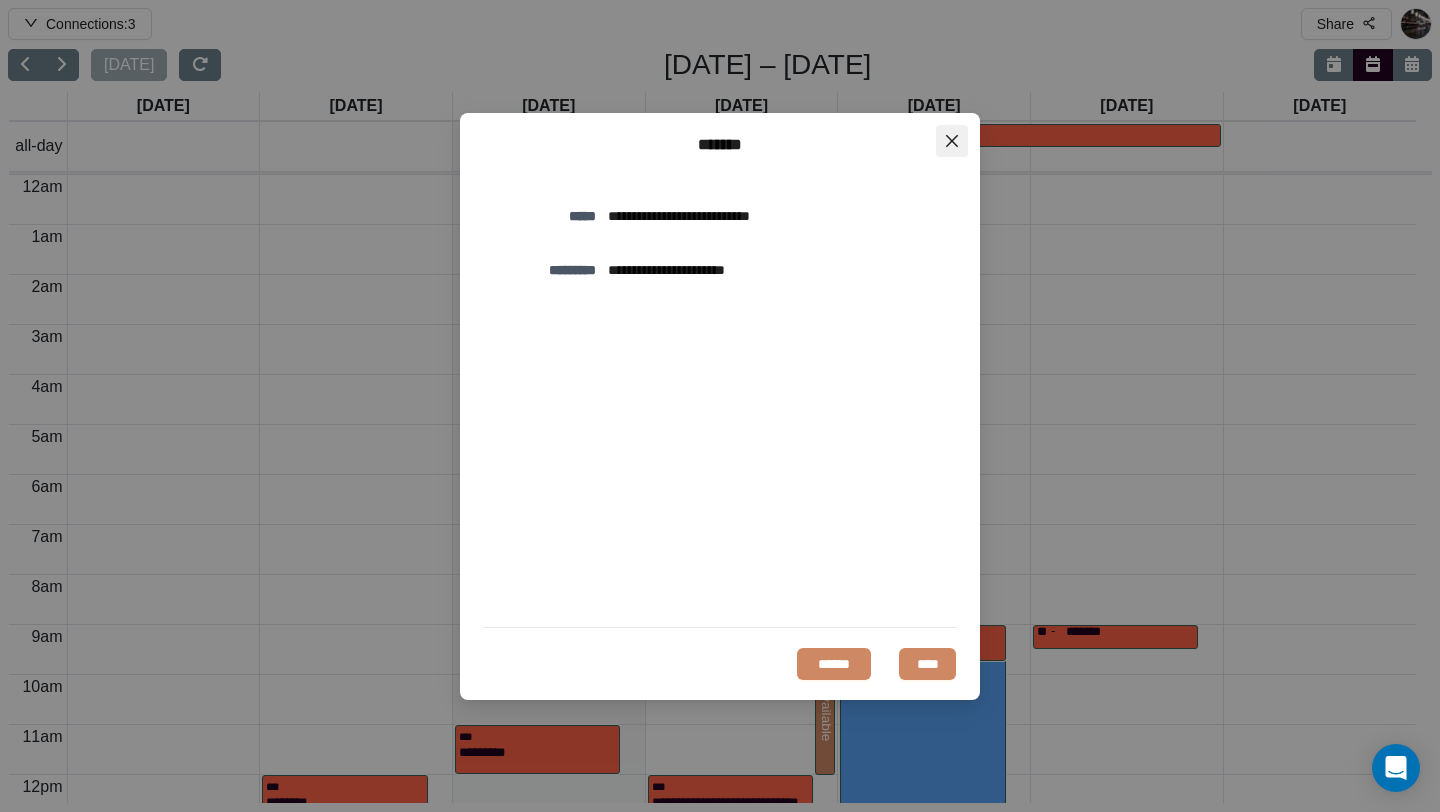 click 